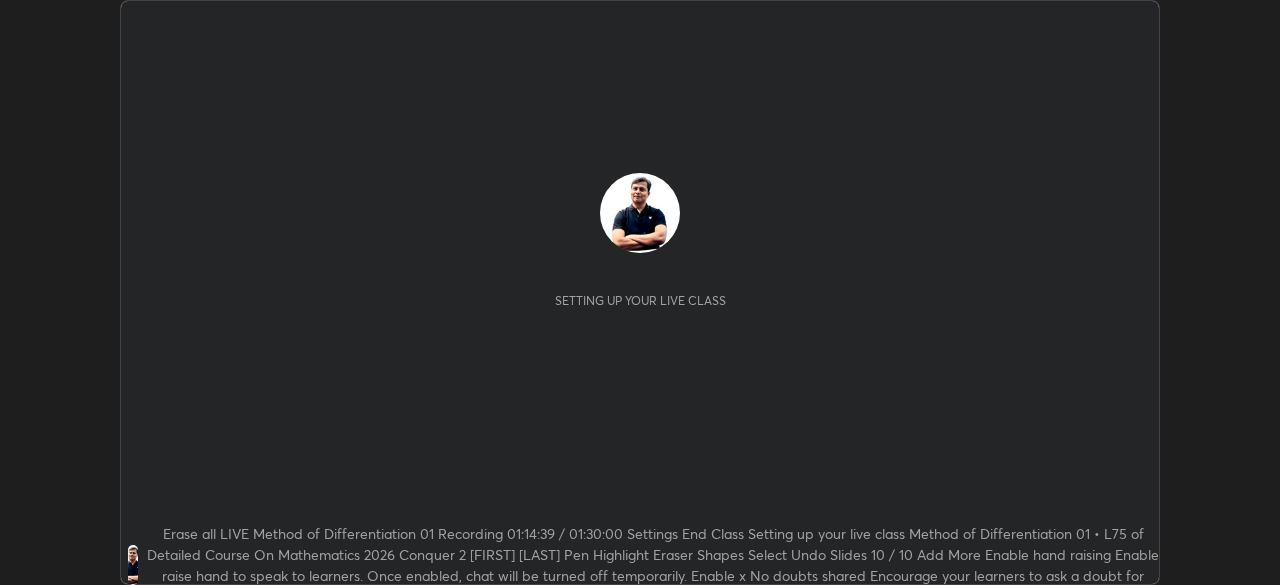 scroll, scrollTop: 0, scrollLeft: 0, axis: both 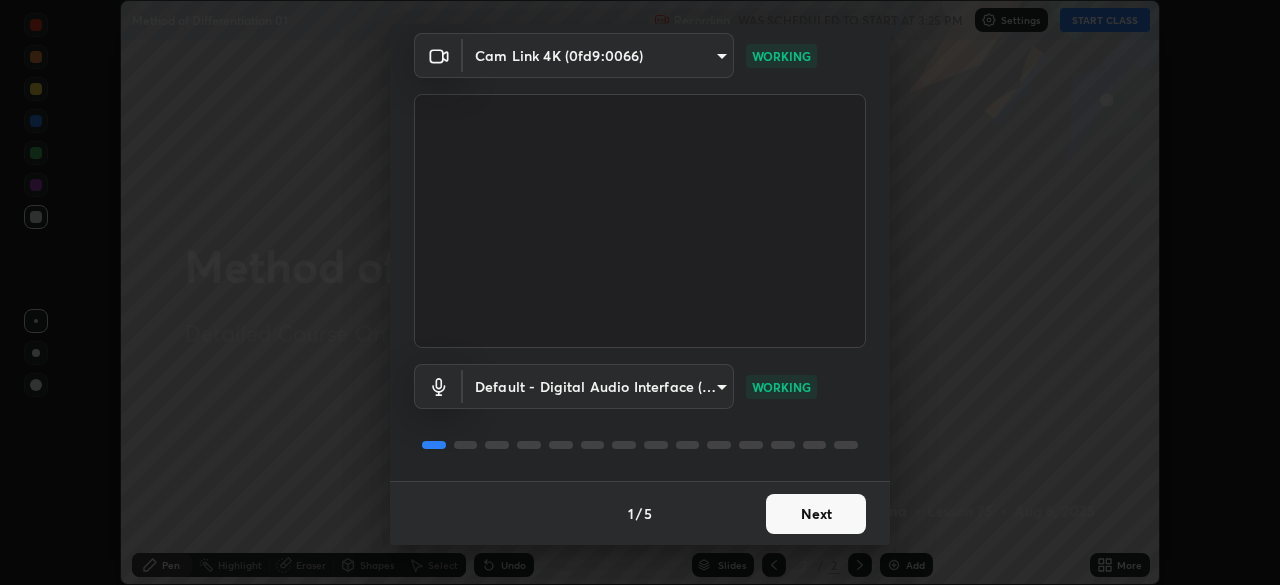 click on "Next" at bounding box center [816, 514] 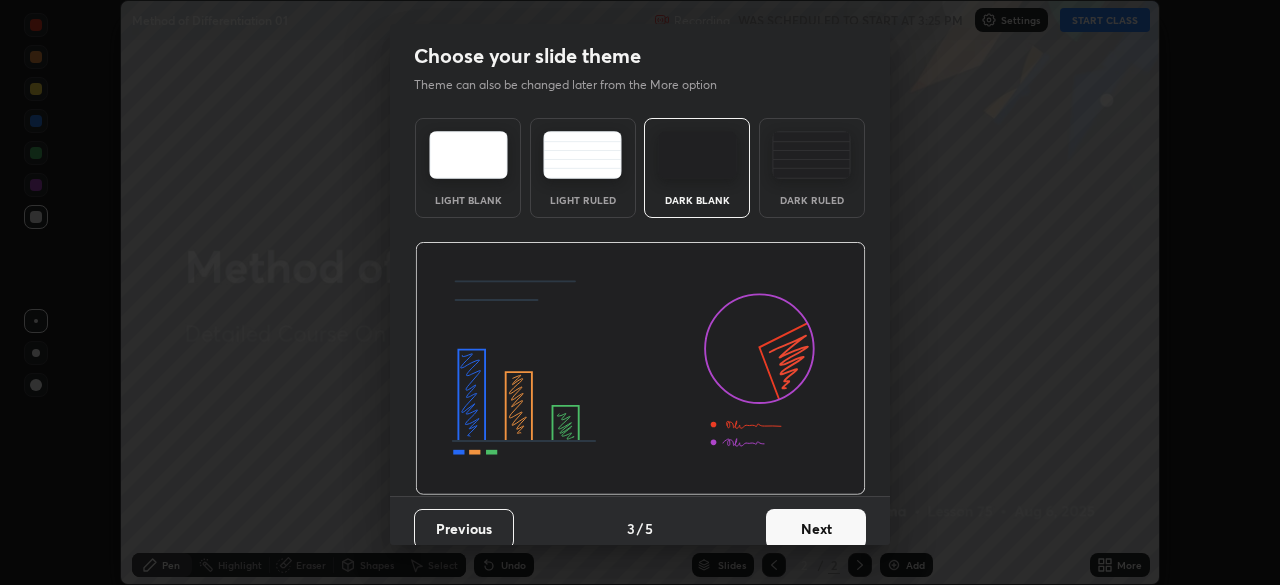 scroll, scrollTop: 15, scrollLeft: 0, axis: vertical 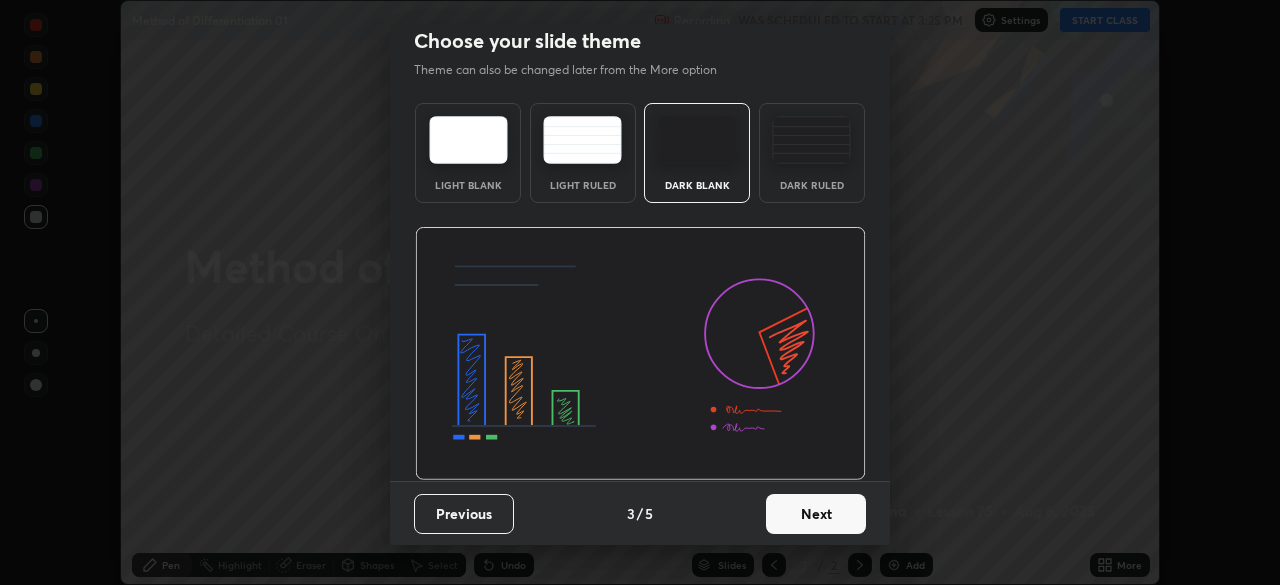 click on "Next" at bounding box center (816, 514) 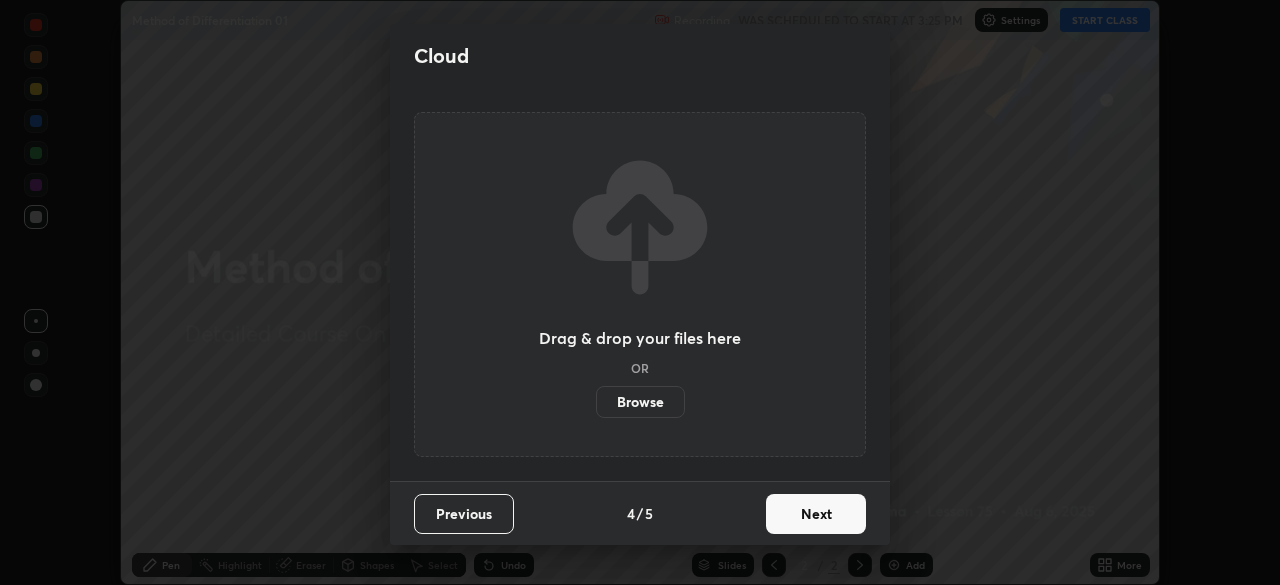 click on "Next" at bounding box center (816, 514) 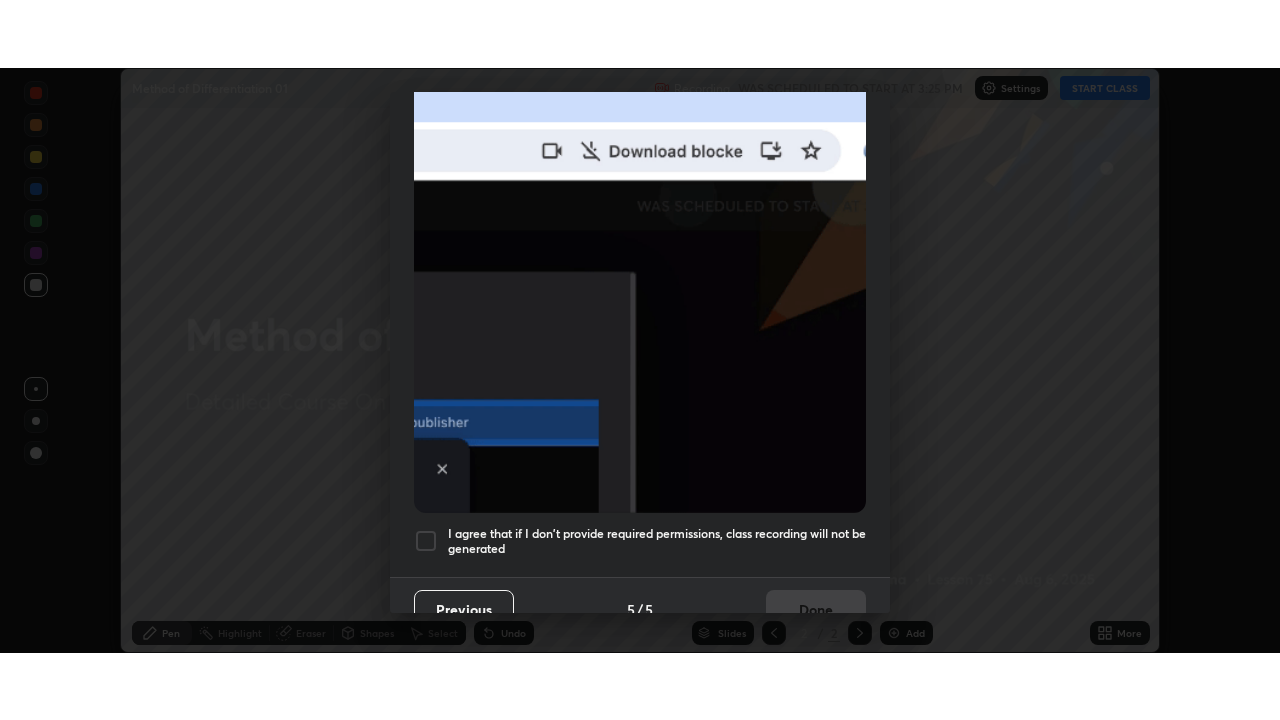scroll, scrollTop: 479, scrollLeft: 0, axis: vertical 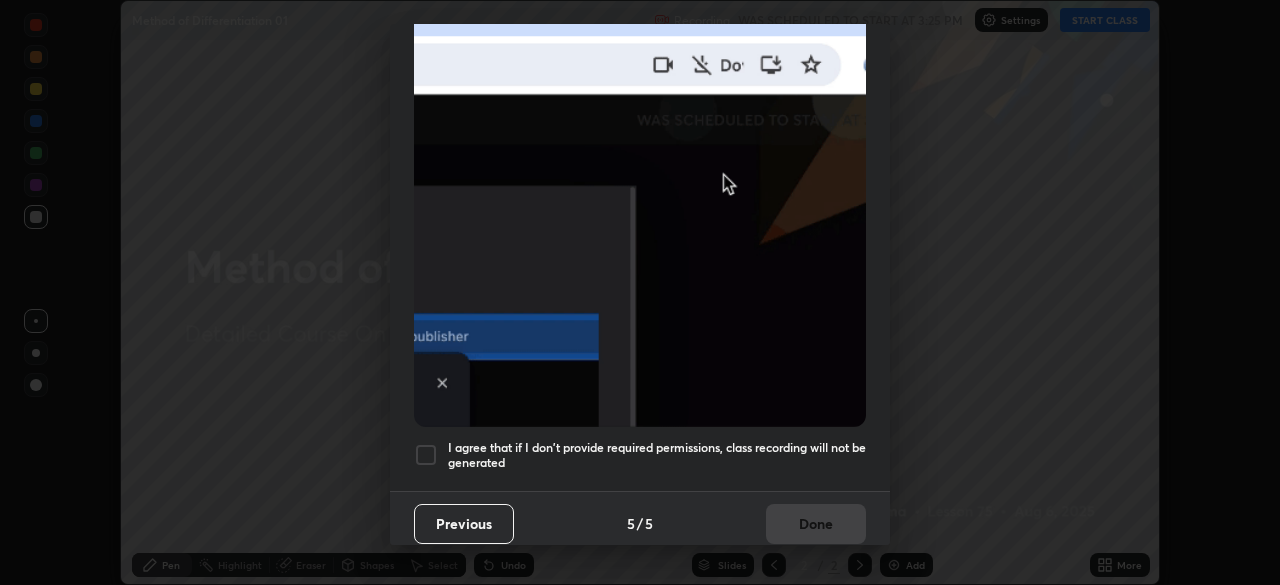 click at bounding box center [426, 455] 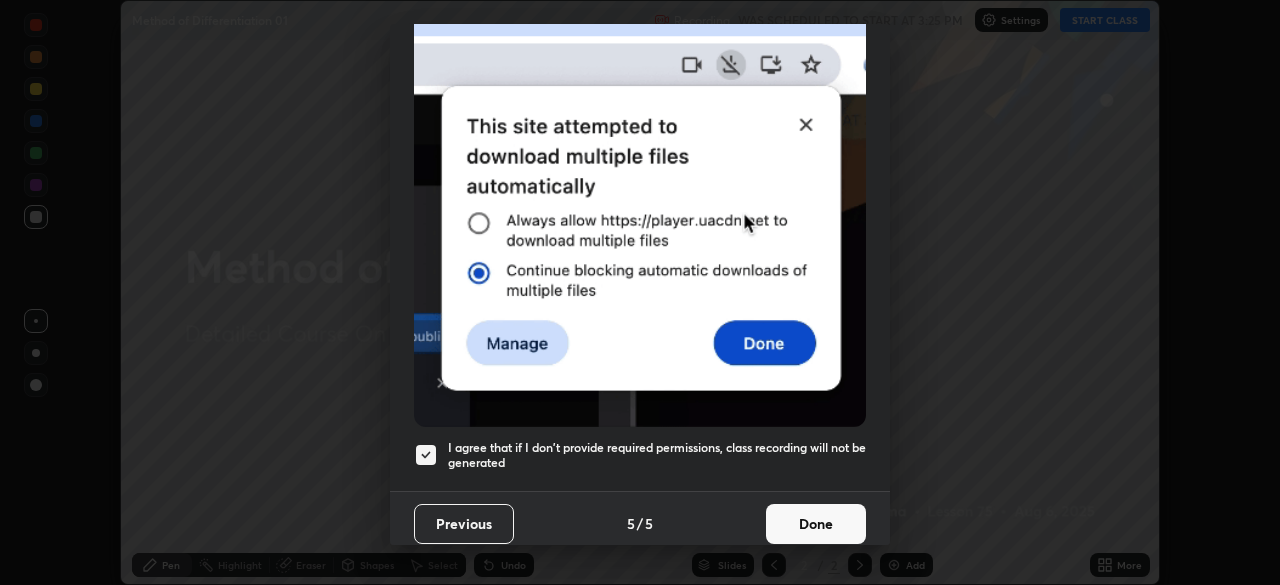 click on "Done" at bounding box center [816, 524] 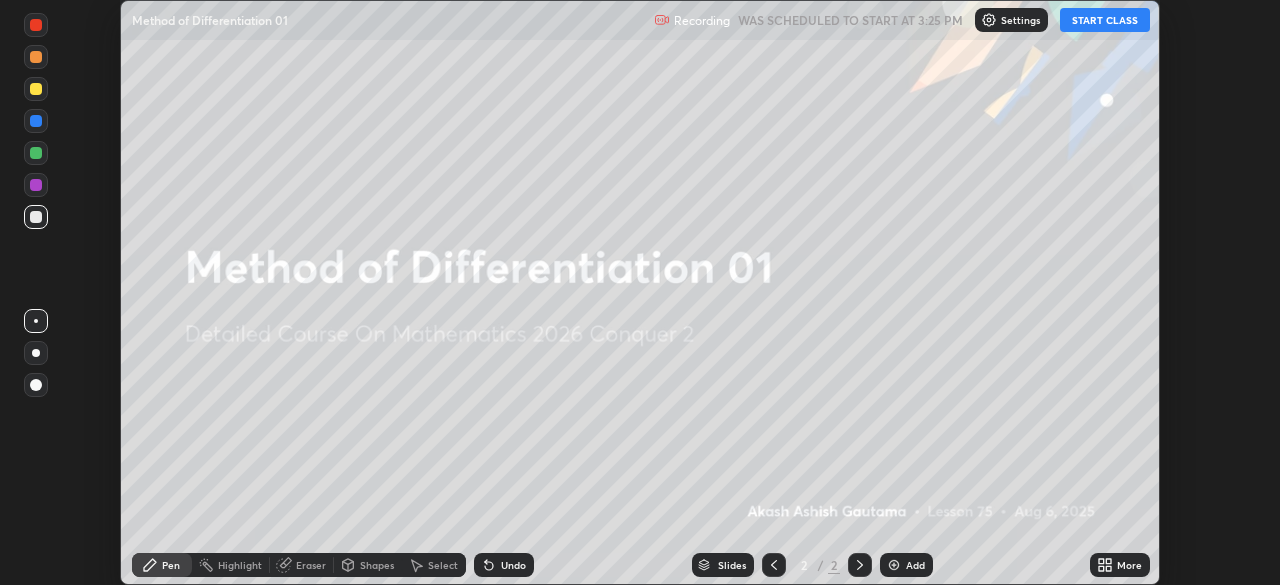 click on "START CLASS" at bounding box center (1105, 20) 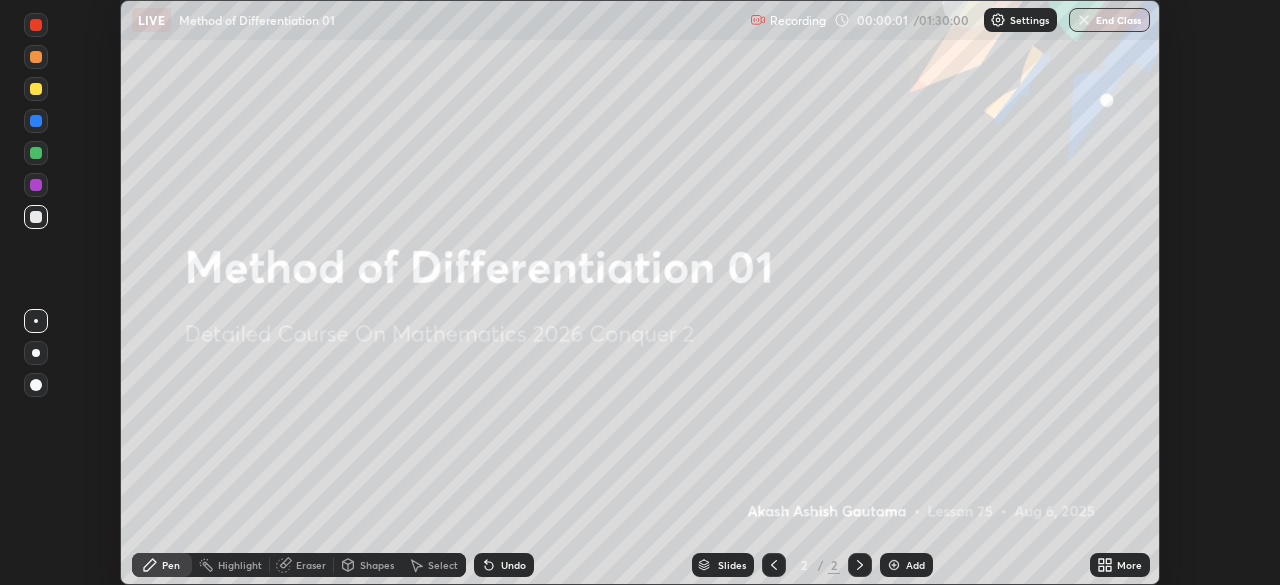click 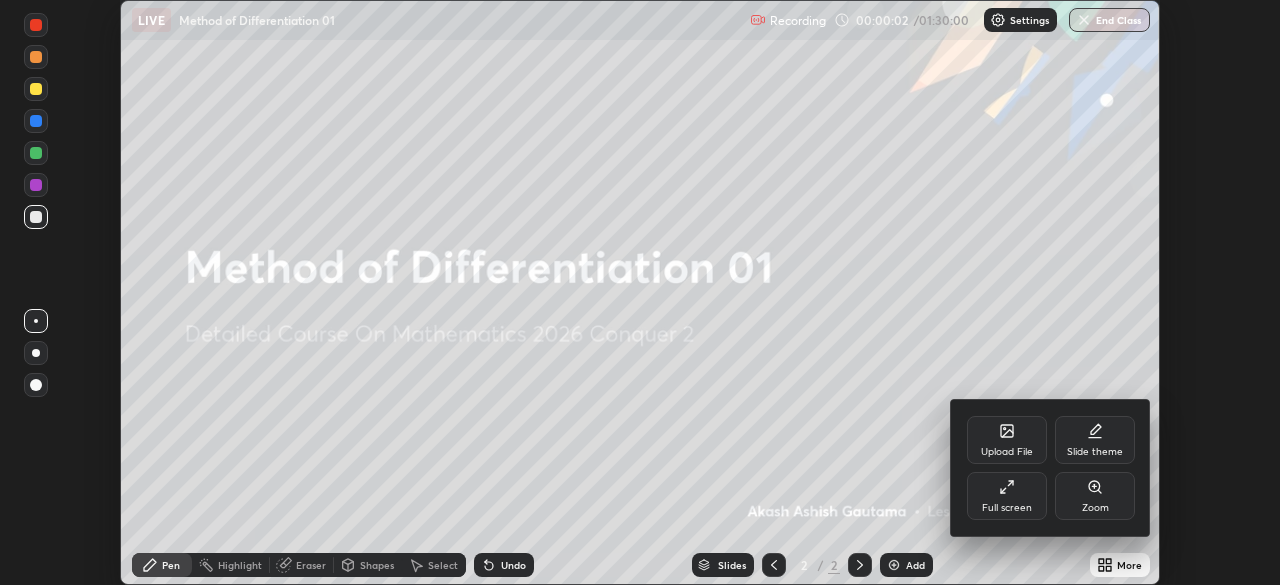 click on "Full screen" at bounding box center (1007, 496) 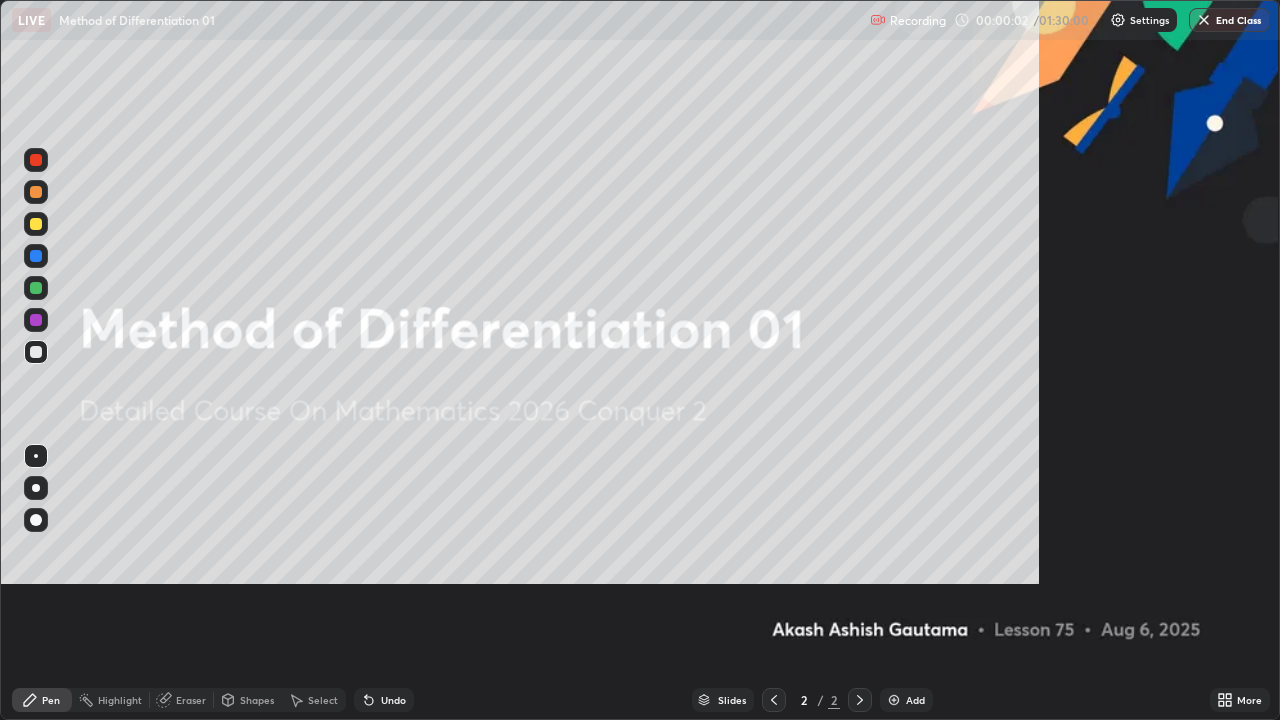 scroll, scrollTop: 99280, scrollLeft: 98720, axis: both 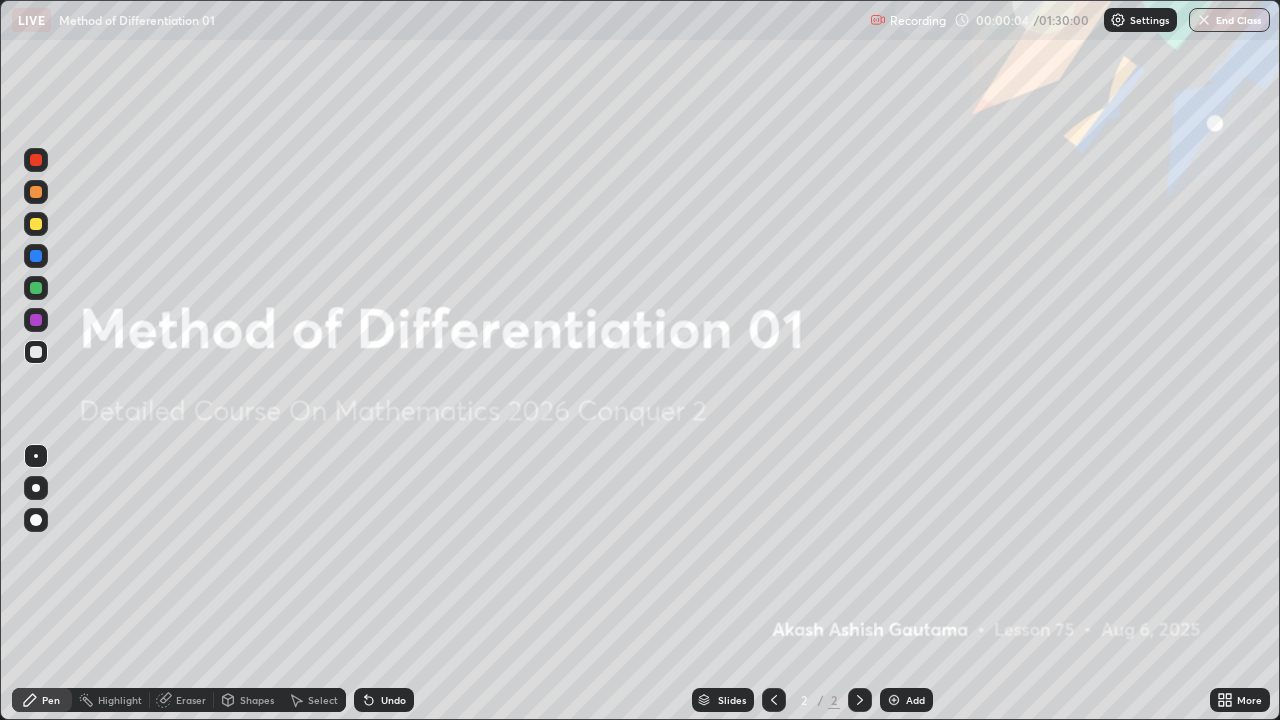 click on "Add" at bounding box center (906, 700) 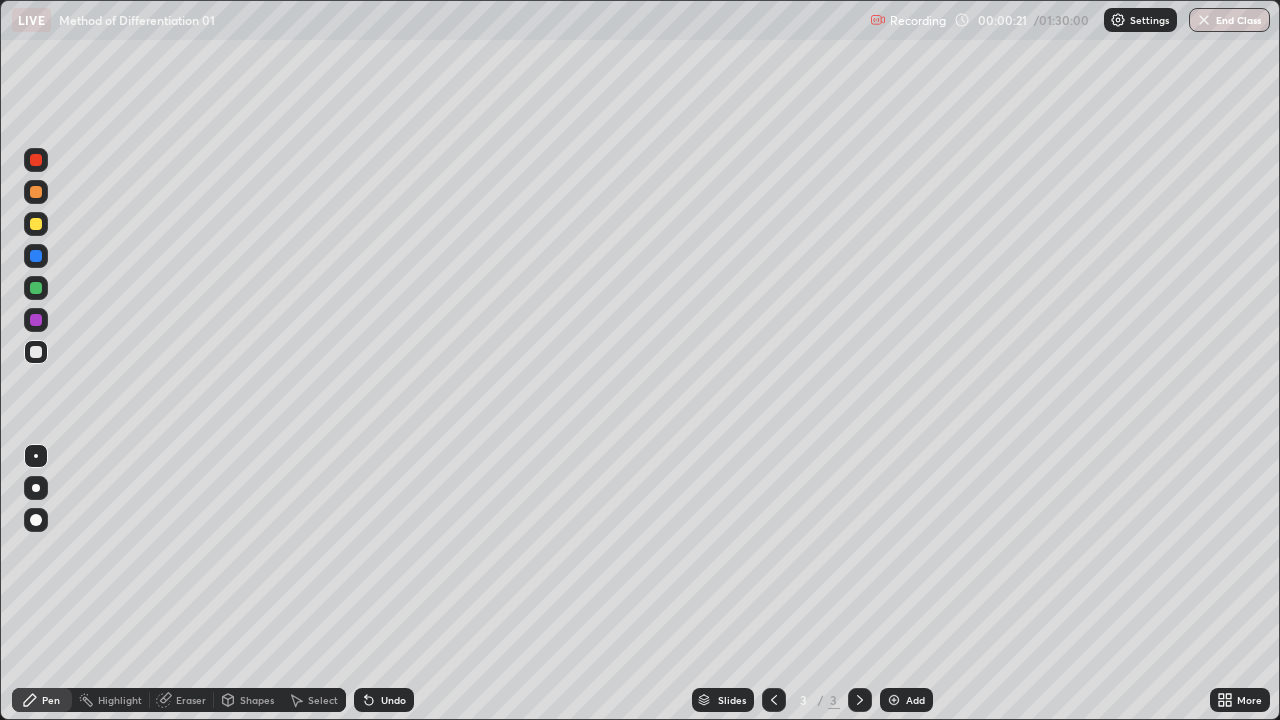 click at bounding box center [36, 488] 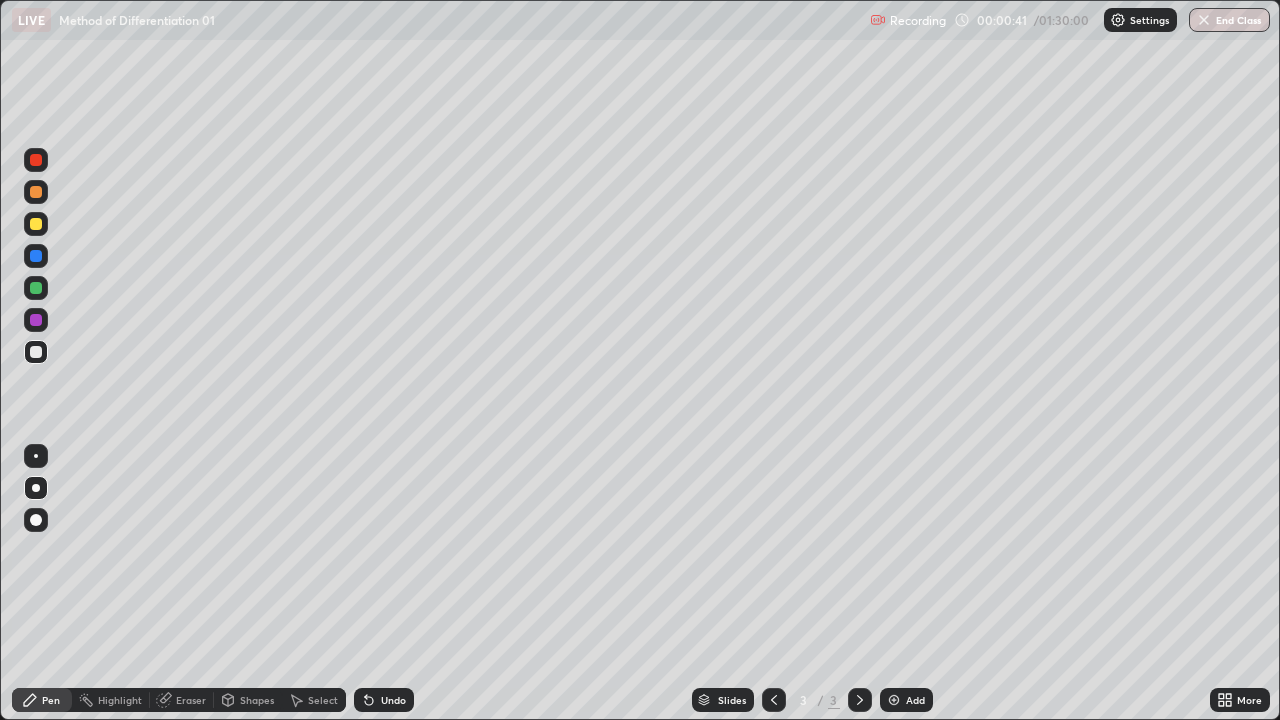 click on "Undo" at bounding box center [393, 700] 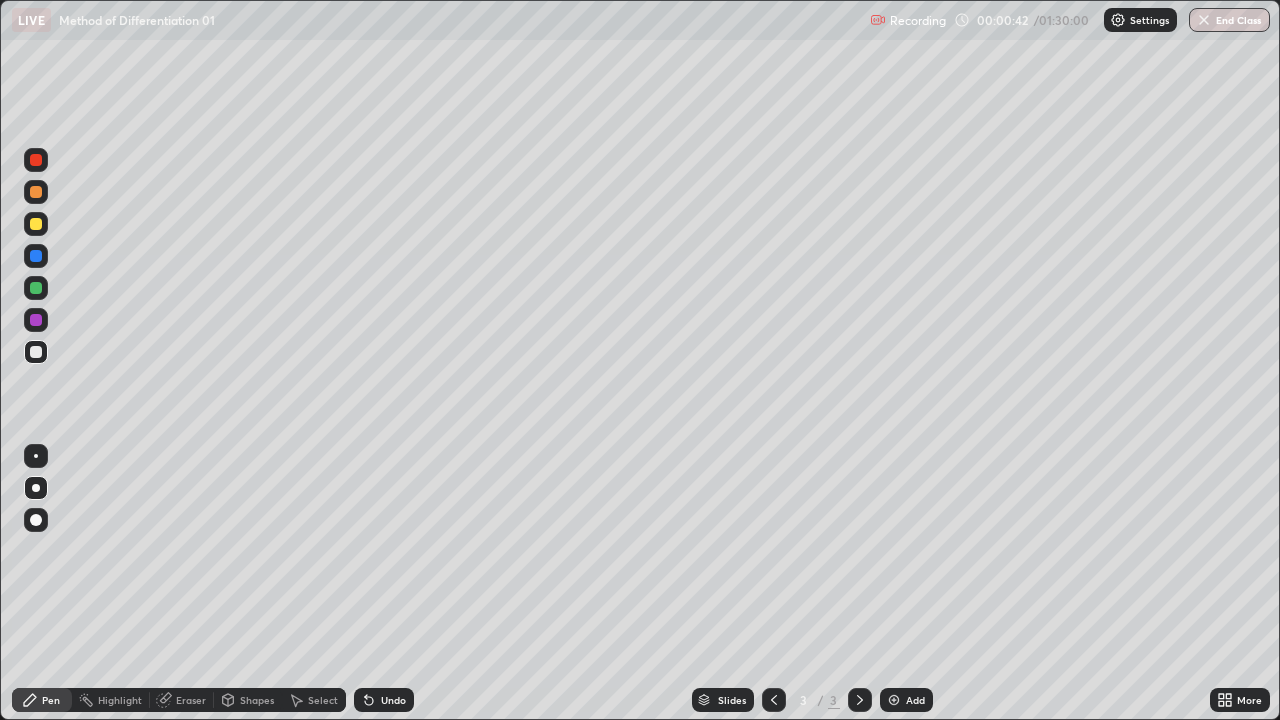 click on "Undo" at bounding box center (384, 700) 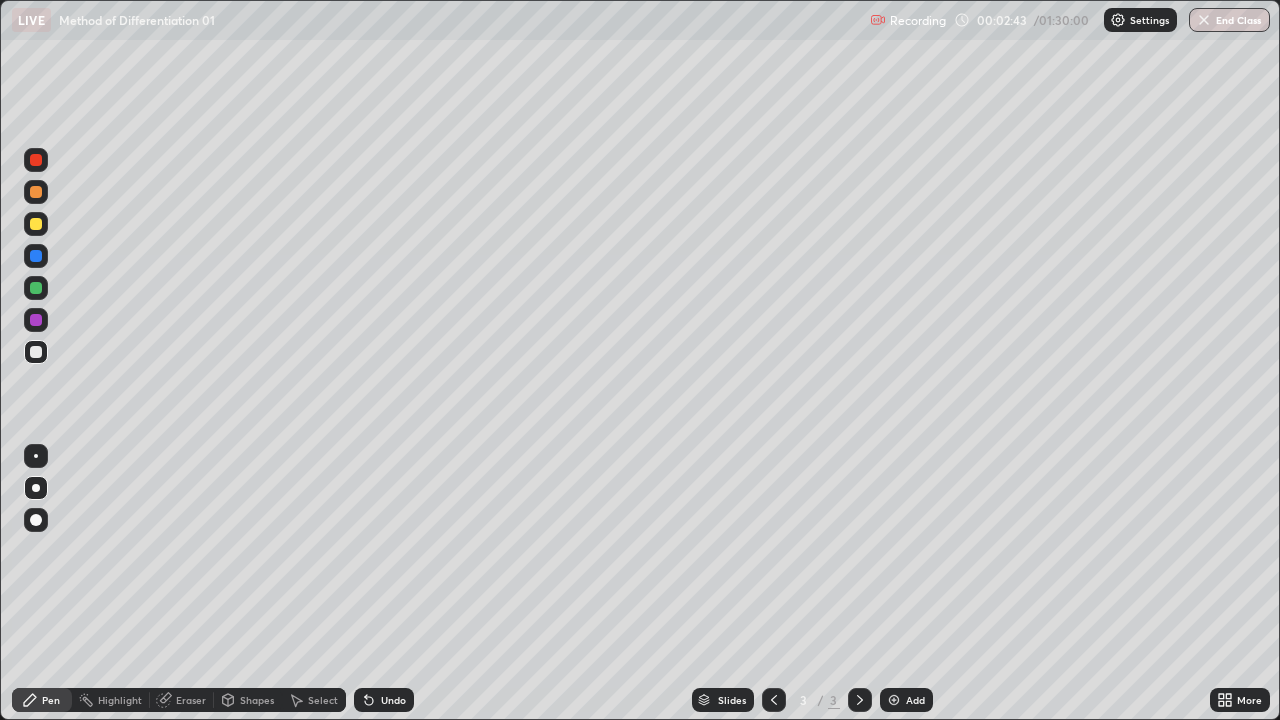 click on "Eraser" at bounding box center (191, 700) 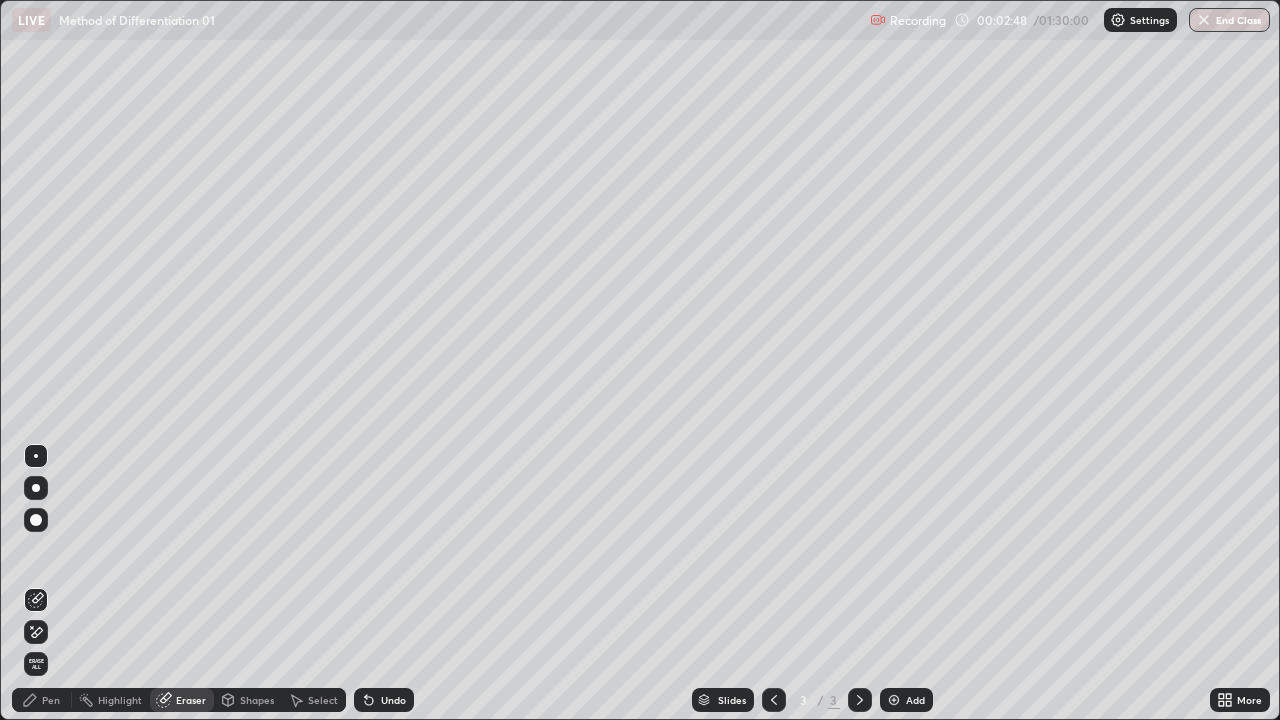 click on "Pen" at bounding box center (51, 700) 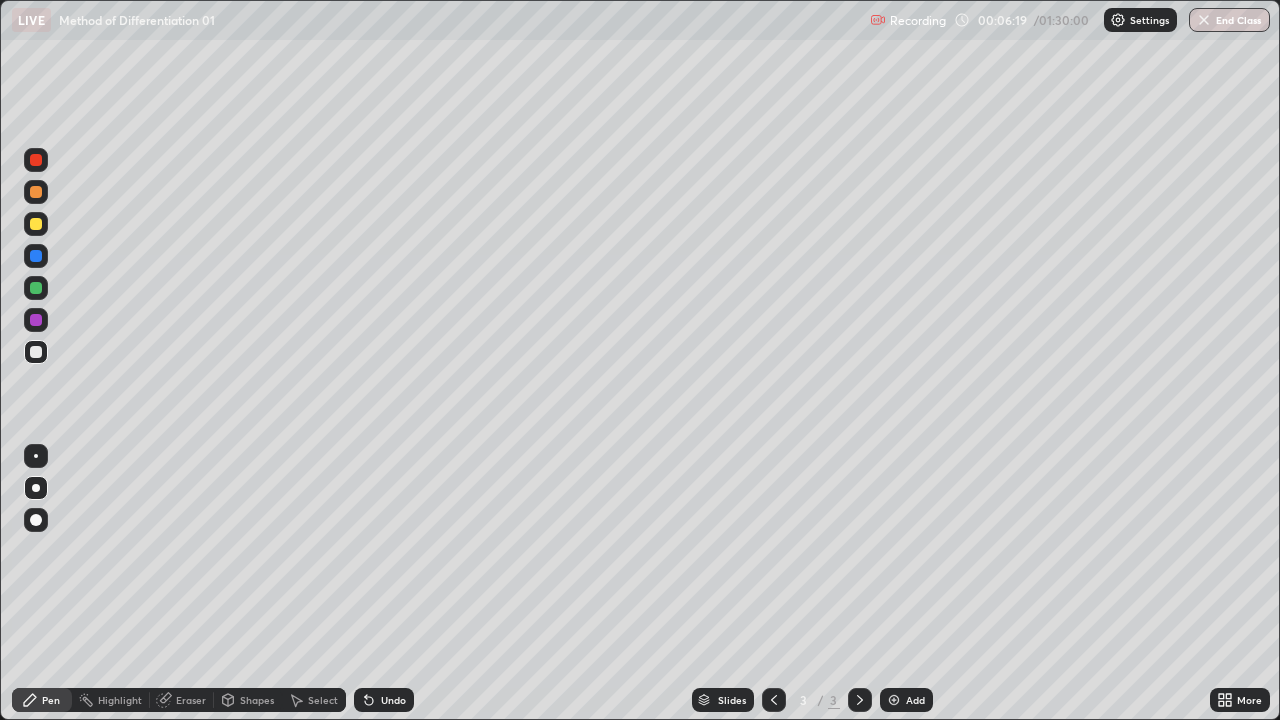 click on "Undo" at bounding box center [384, 700] 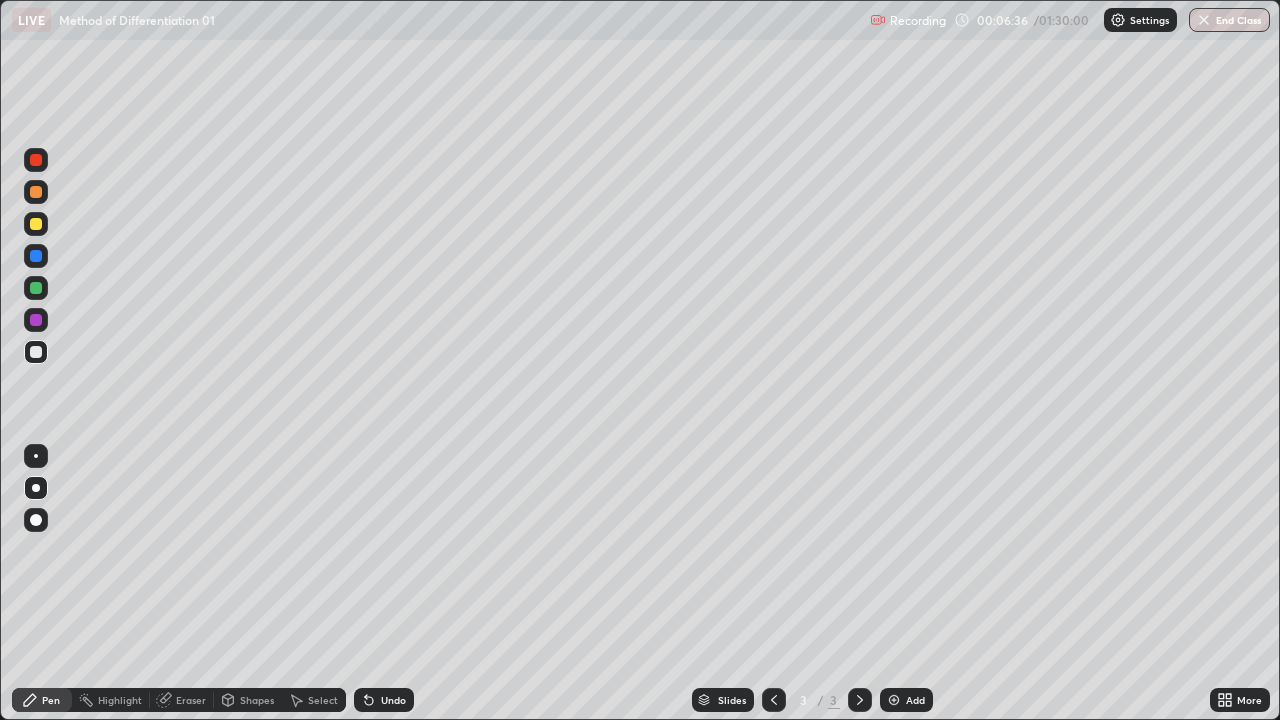 click on "Eraser" at bounding box center [191, 700] 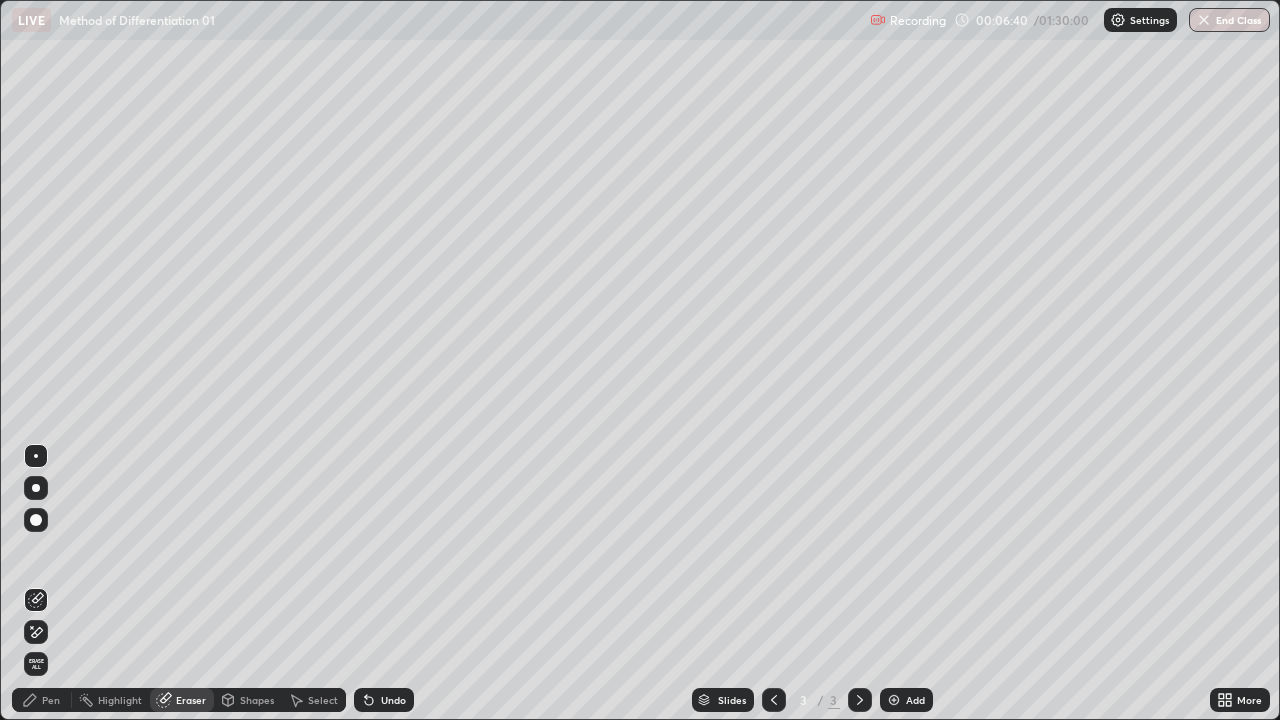 click on "Pen" at bounding box center (51, 700) 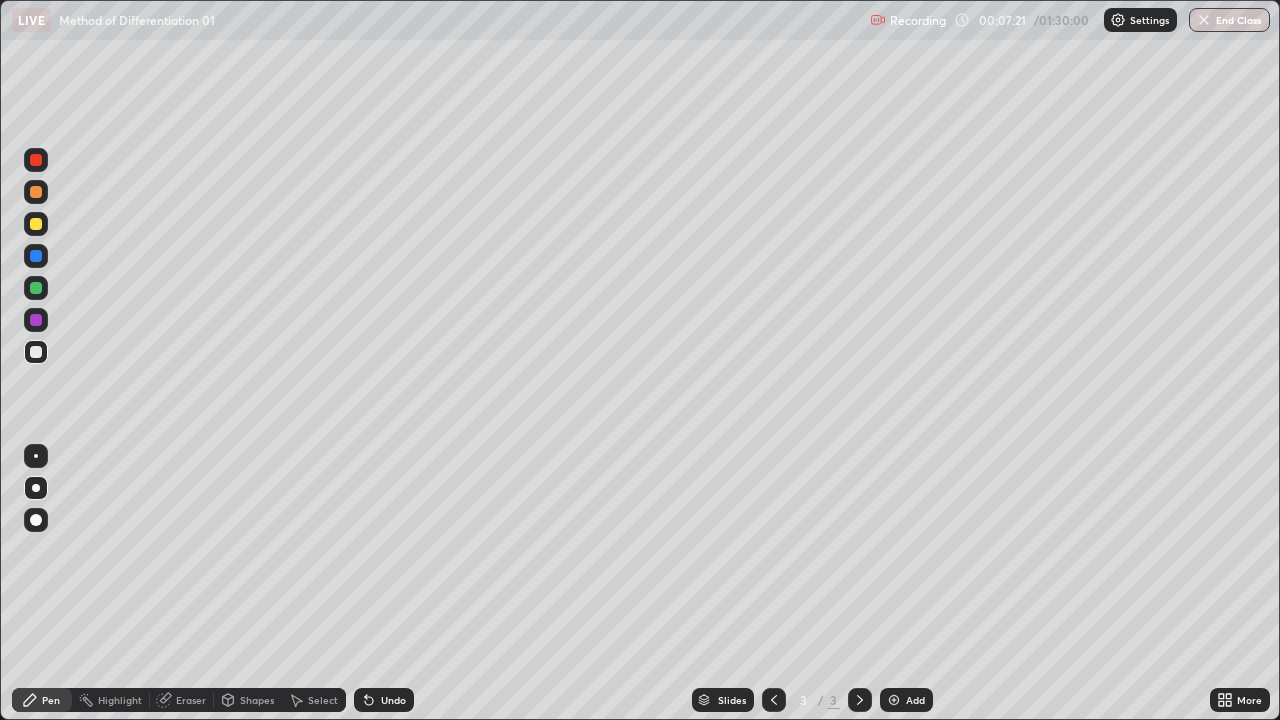 click on "Undo" at bounding box center [393, 700] 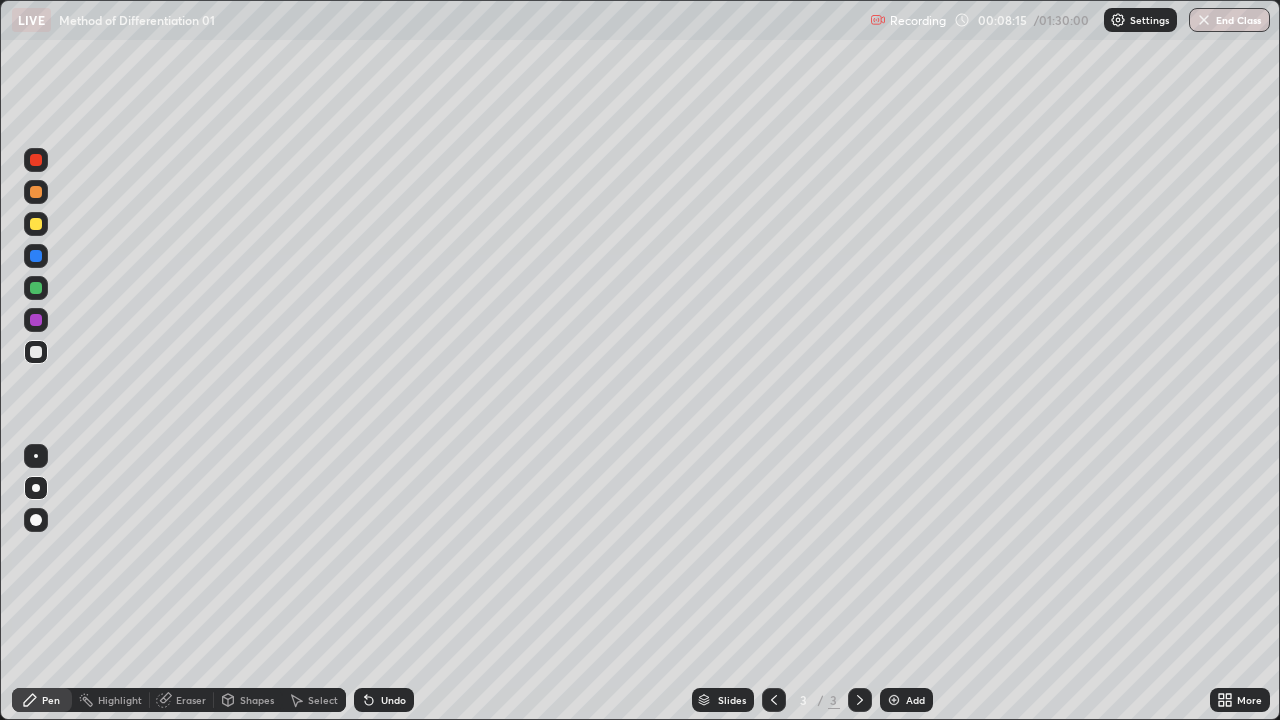 click on "Add" at bounding box center [915, 700] 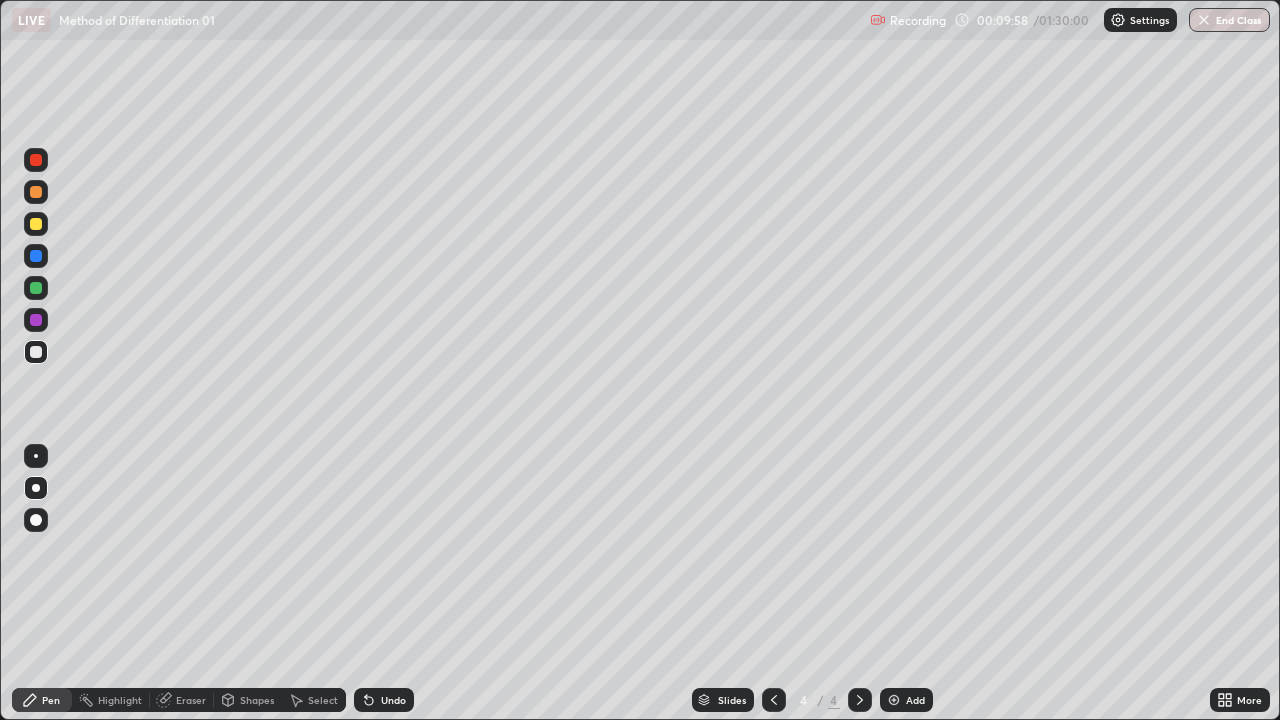 click 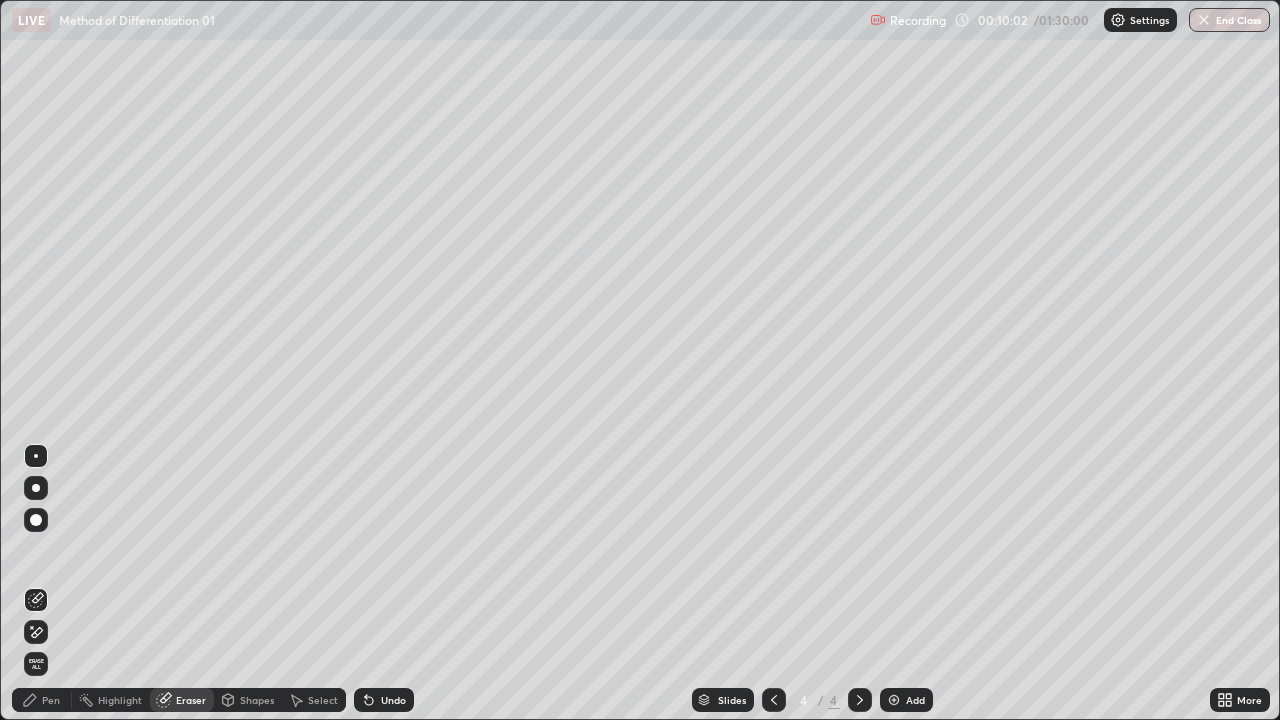click on "Pen" at bounding box center (51, 700) 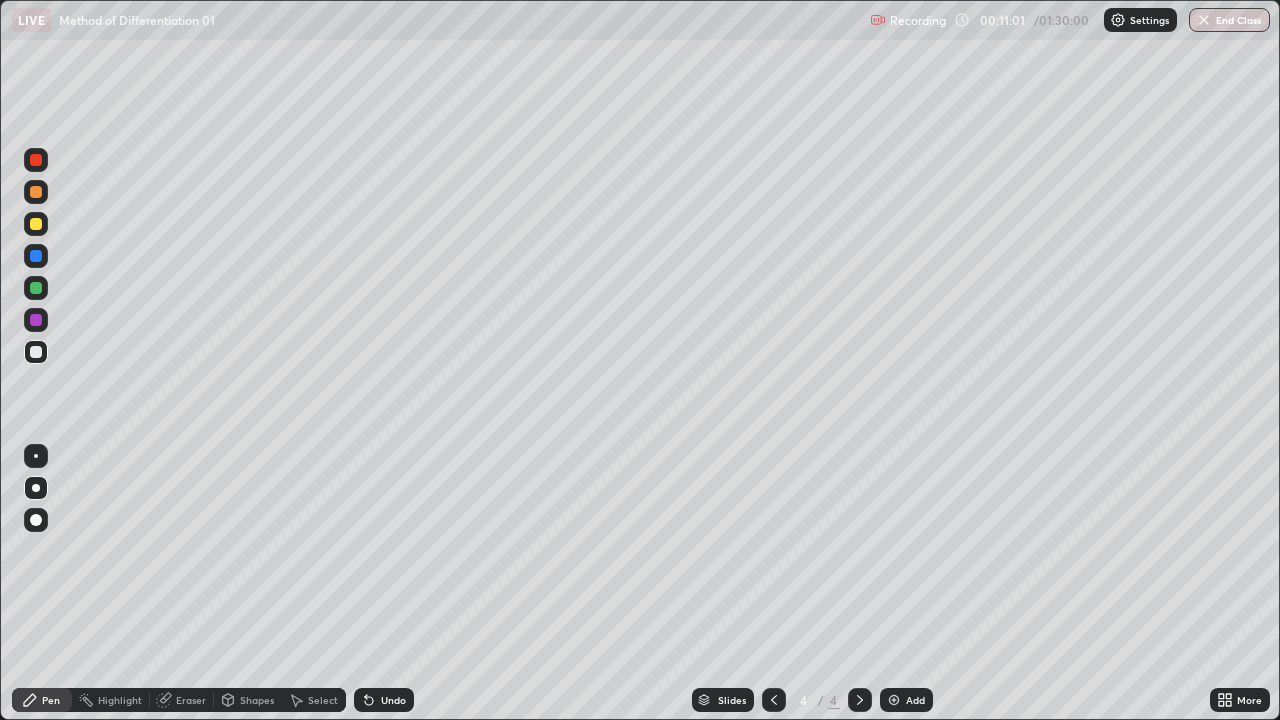 click on "Select" at bounding box center [323, 700] 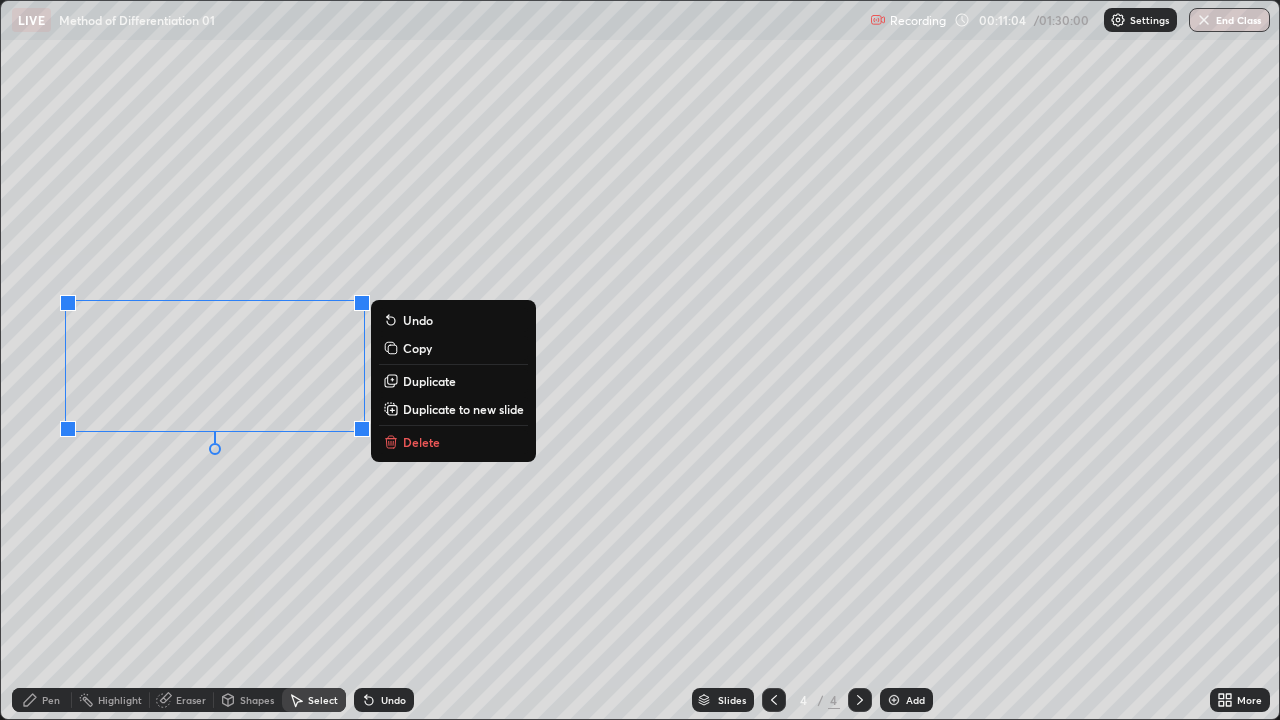 click on "Delete" at bounding box center (421, 442) 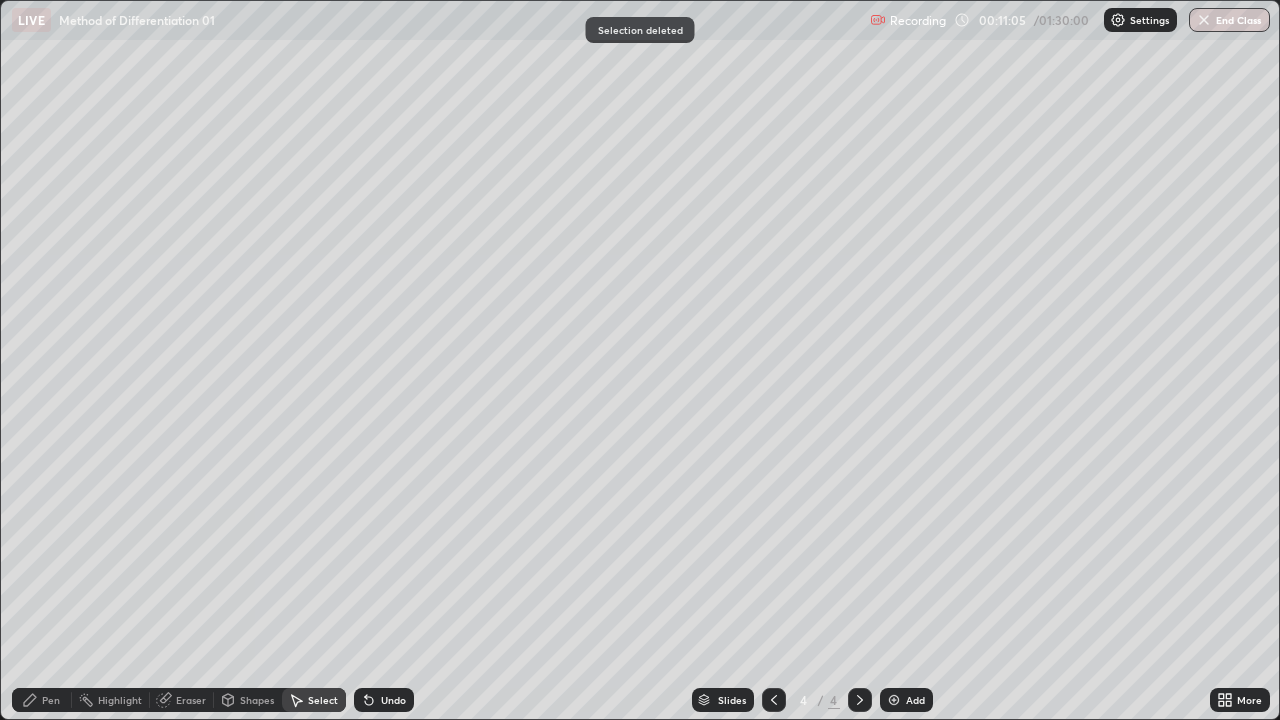 click on "Pen" at bounding box center (51, 700) 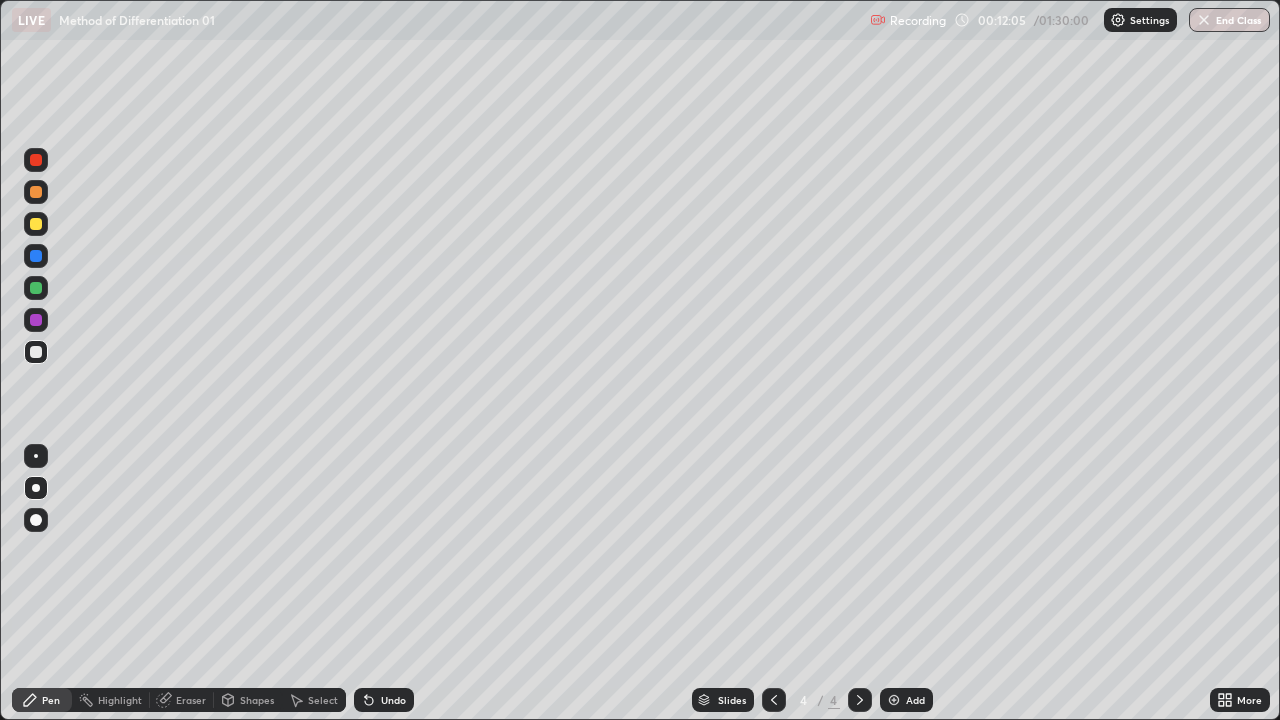 click 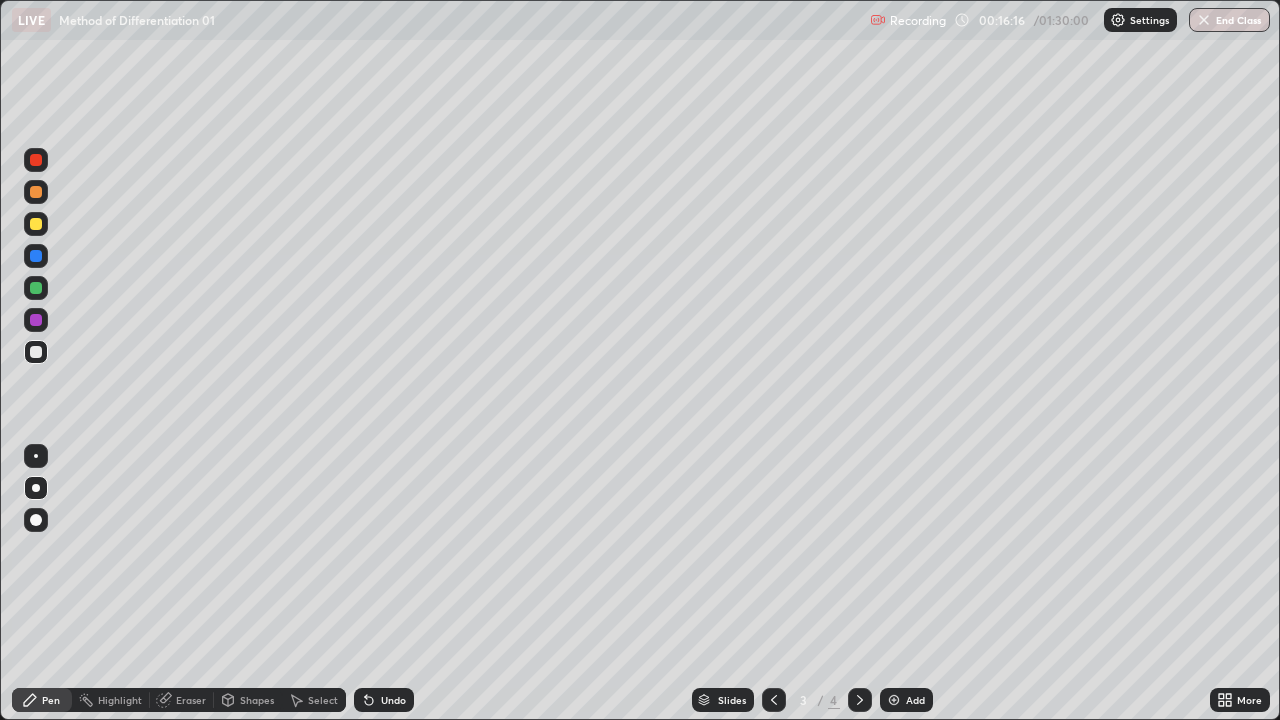 click 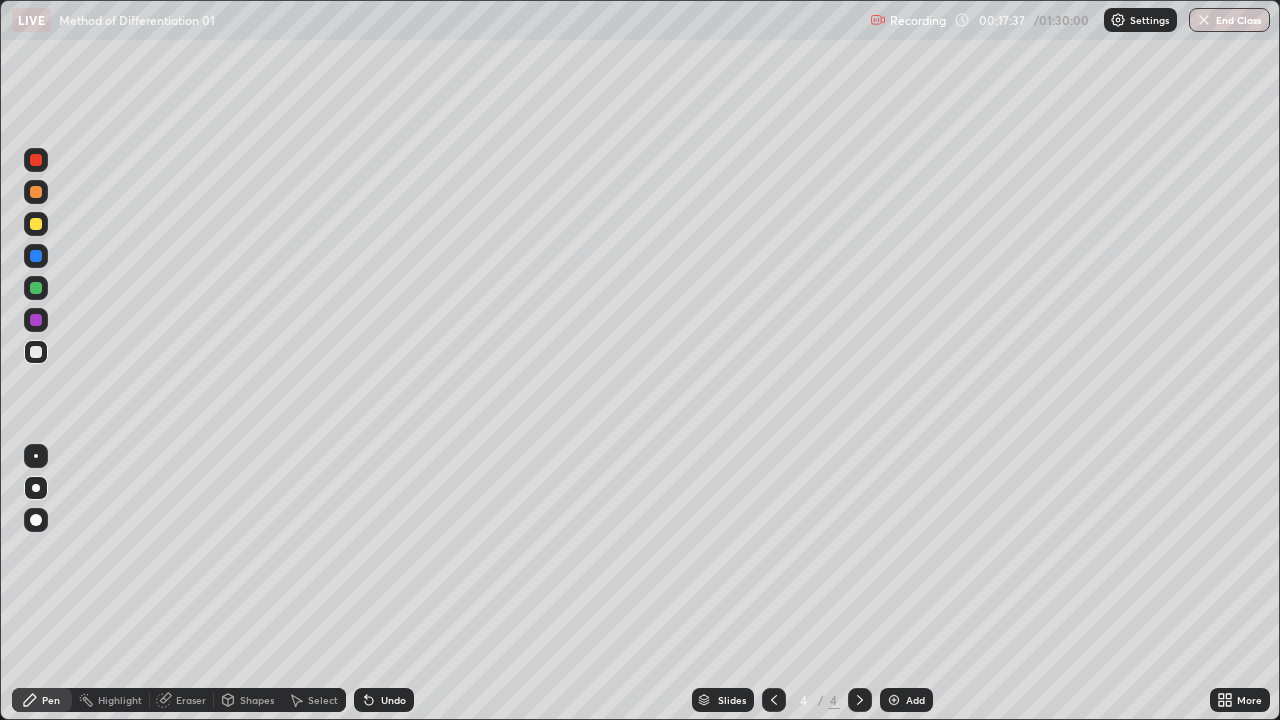 click at bounding box center [774, 700] 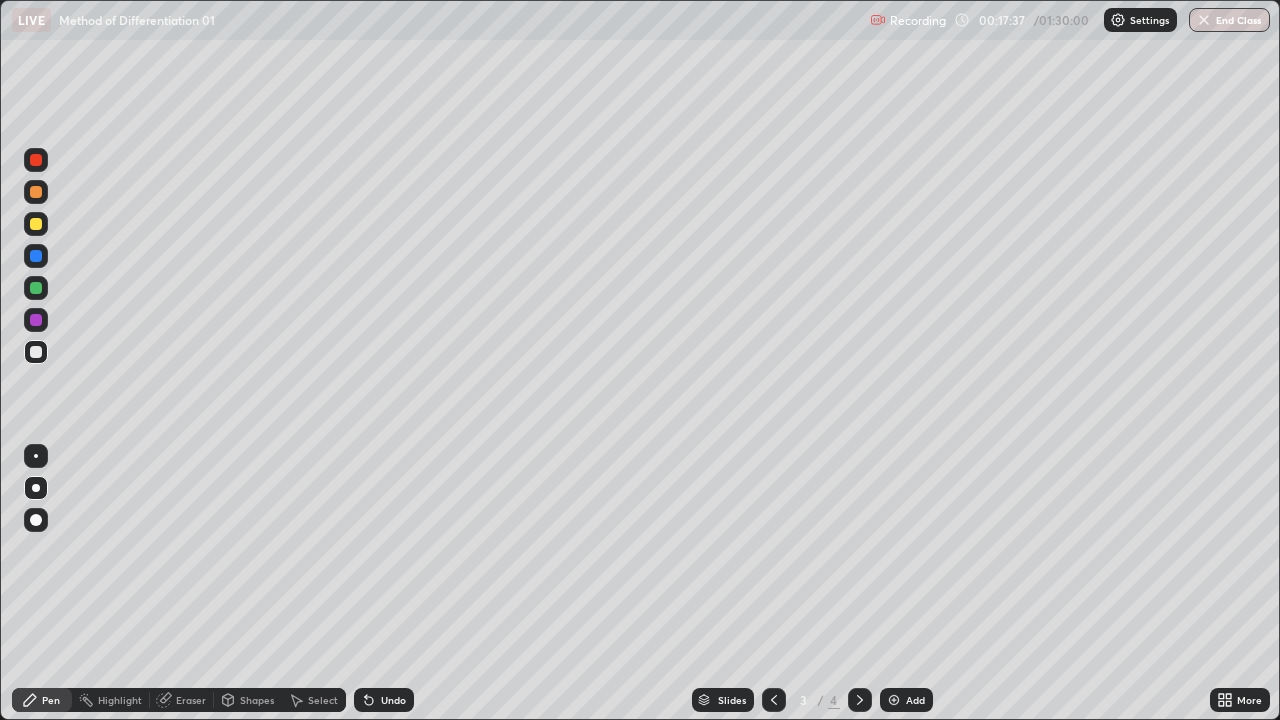 click 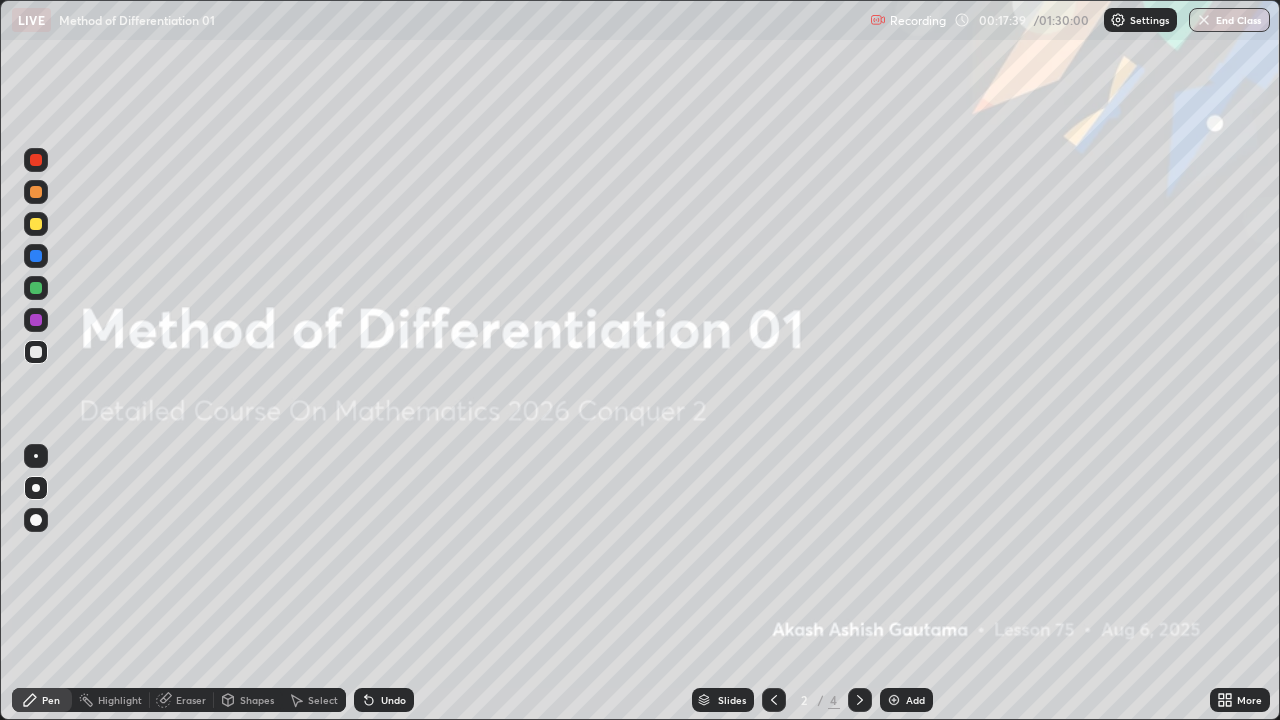 click 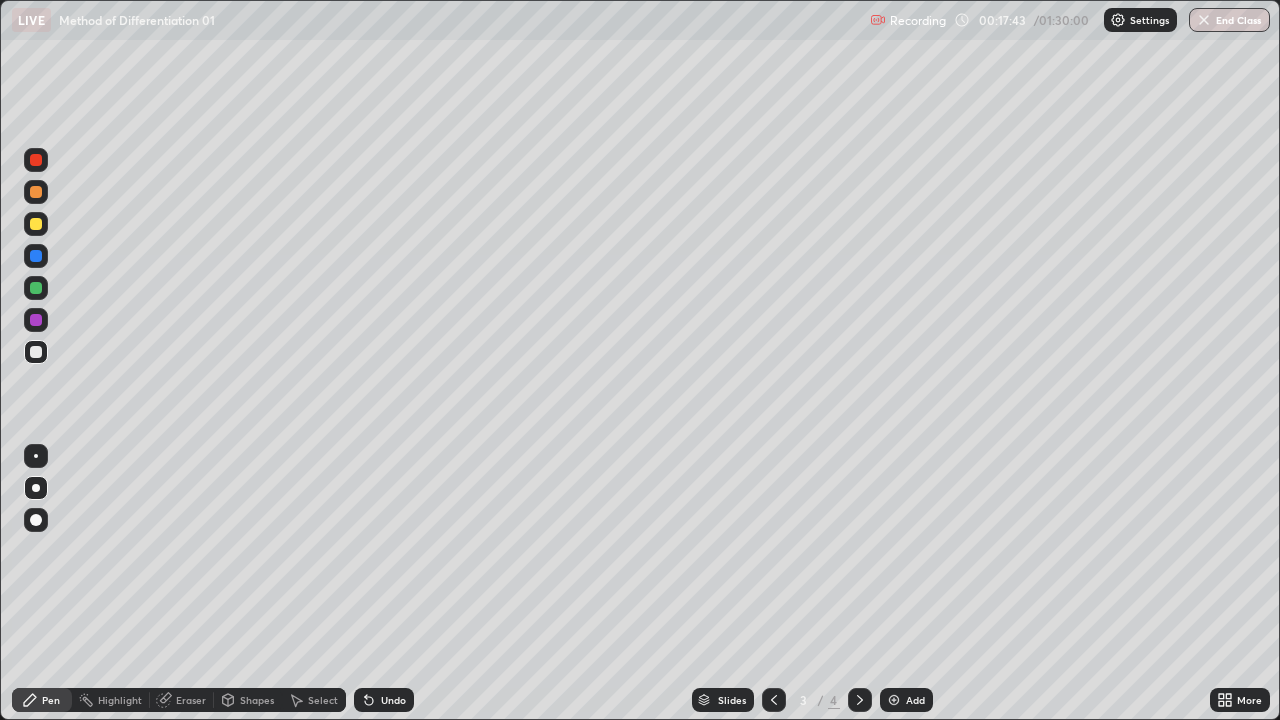click 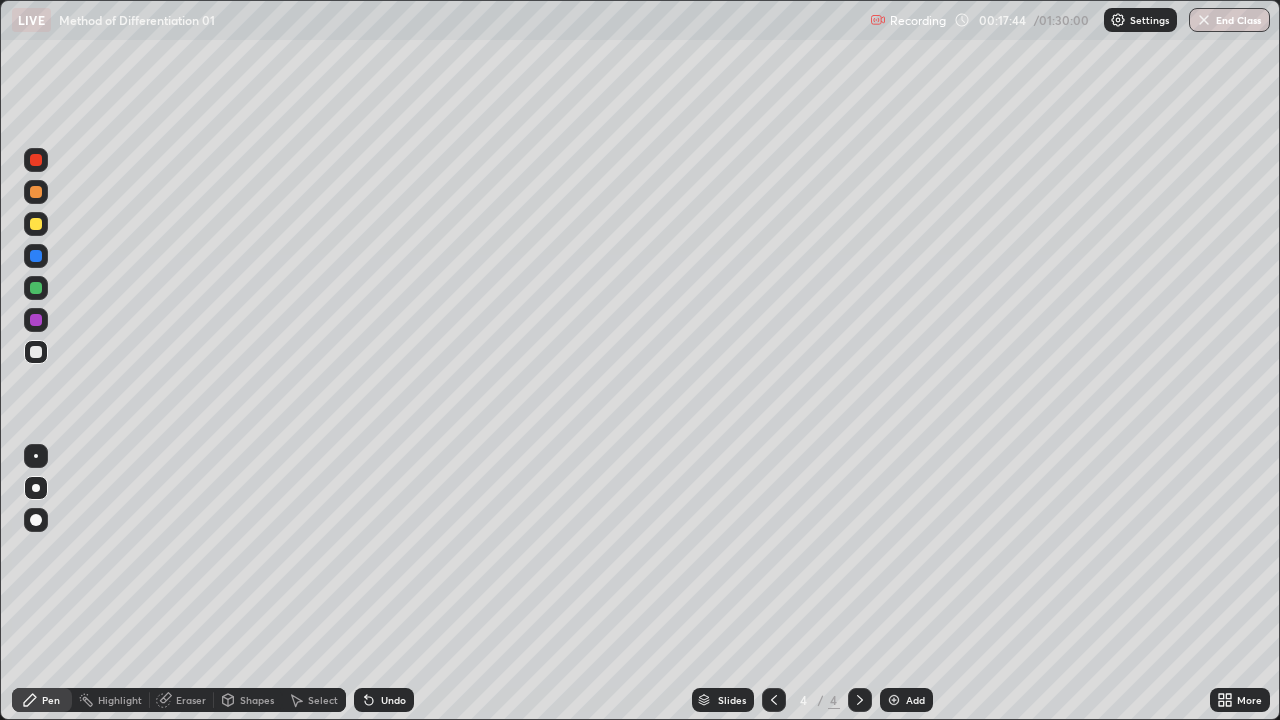 click 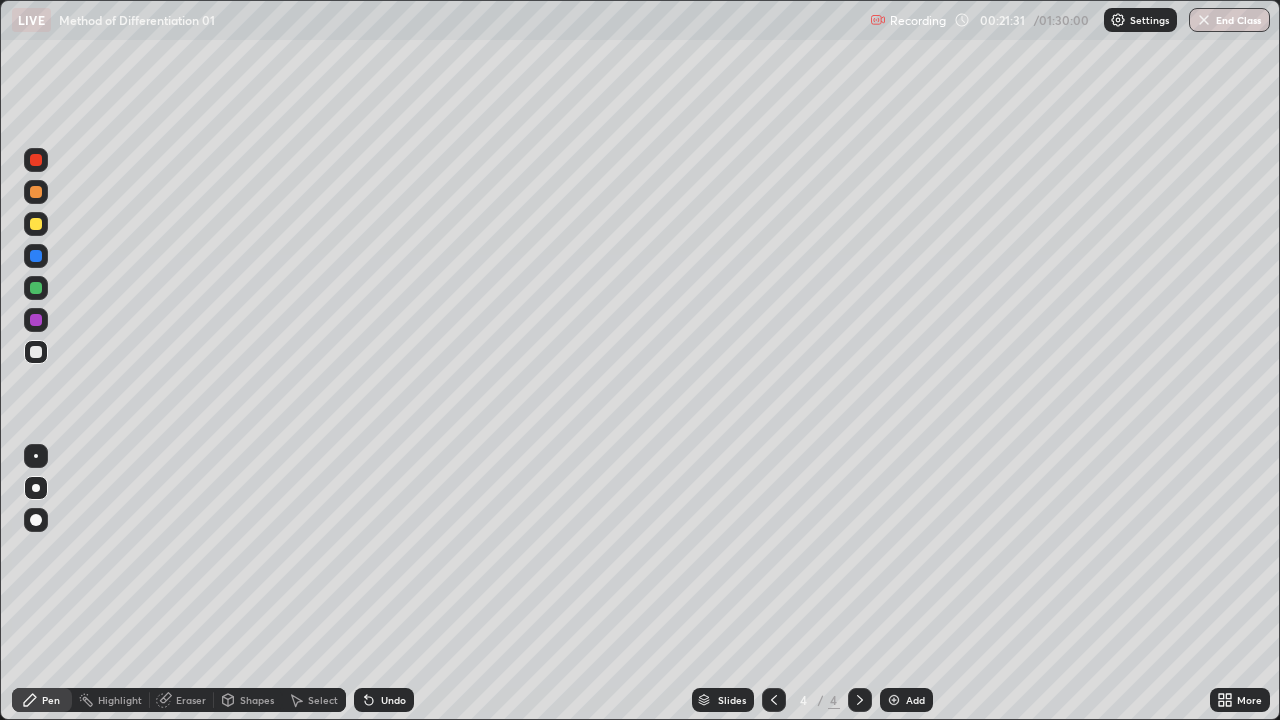 click on "Add" at bounding box center (915, 700) 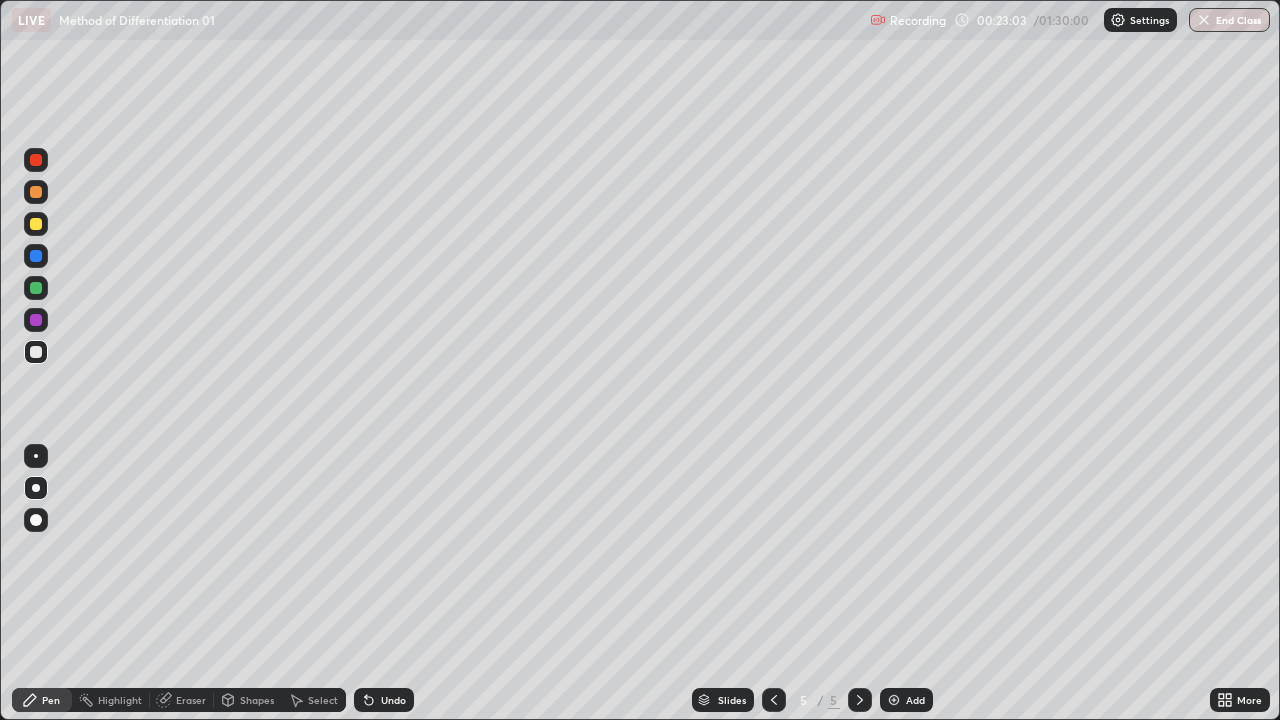 click on "Select" at bounding box center [314, 700] 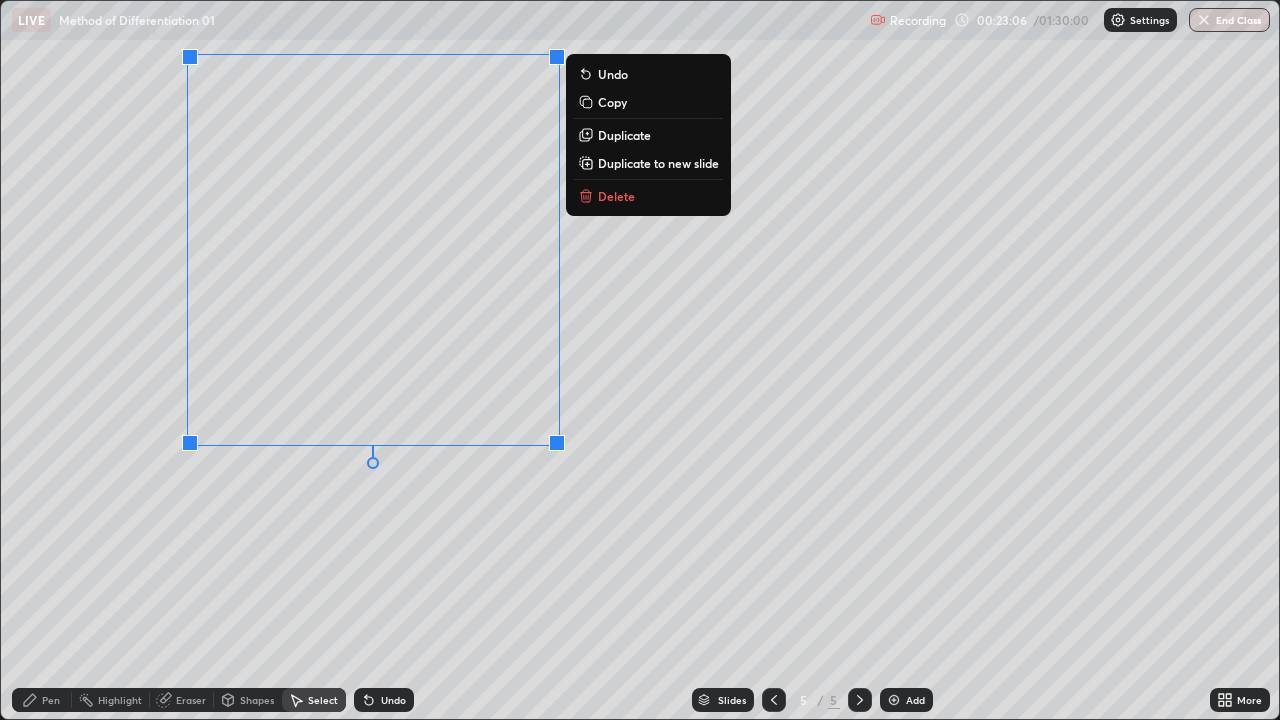 click on "Delete" at bounding box center [616, 196] 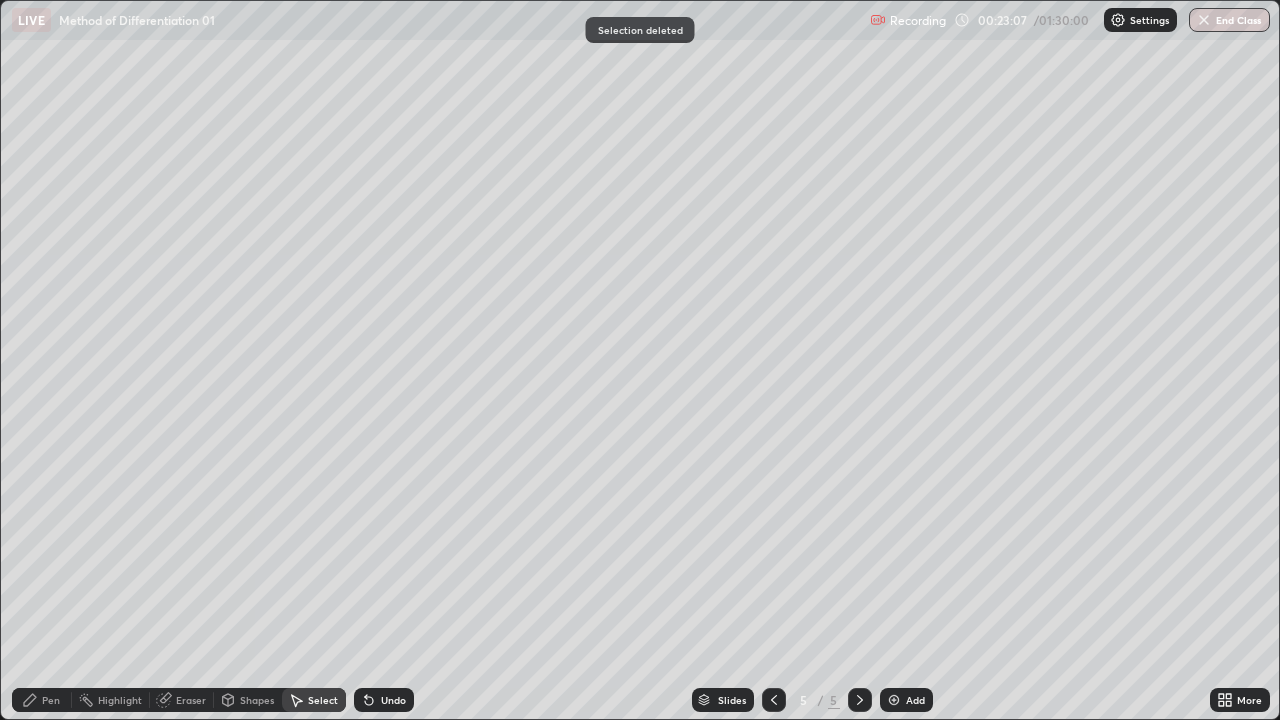 click on "Pen" at bounding box center [42, 700] 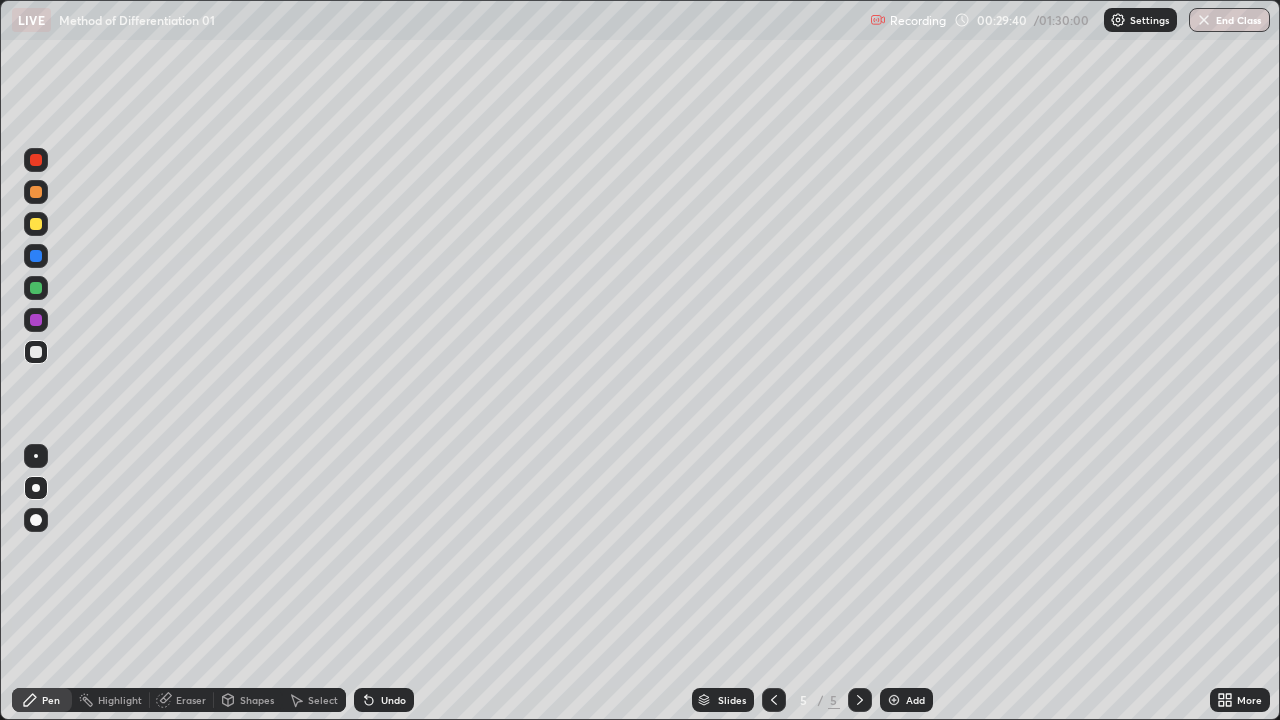 click on "Undo" at bounding box center [393, 700] 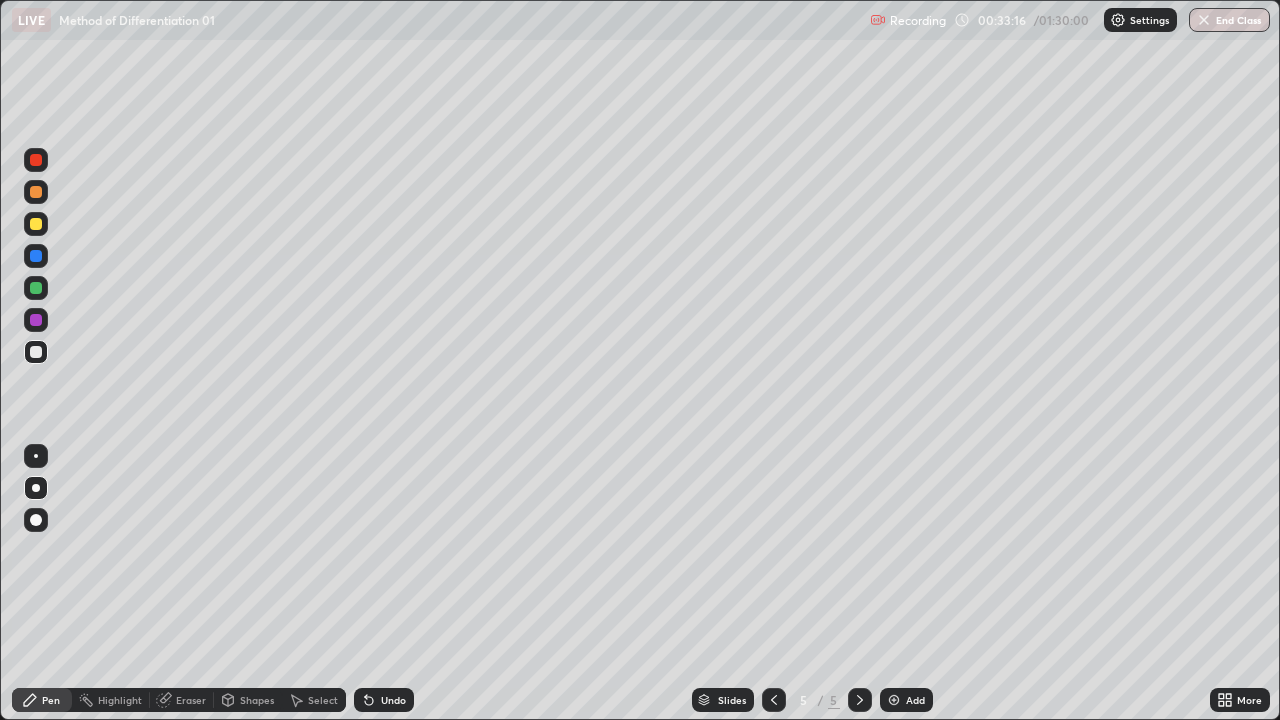 click at bounding box center (36, 224) 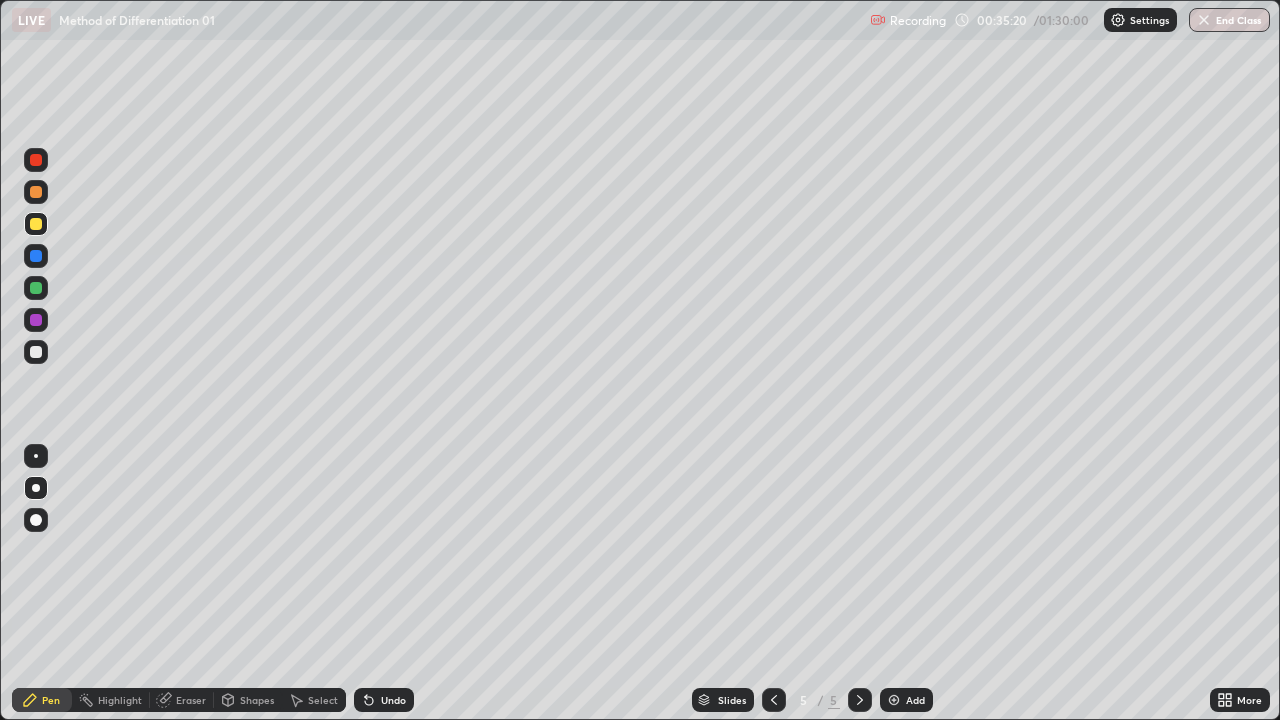 click 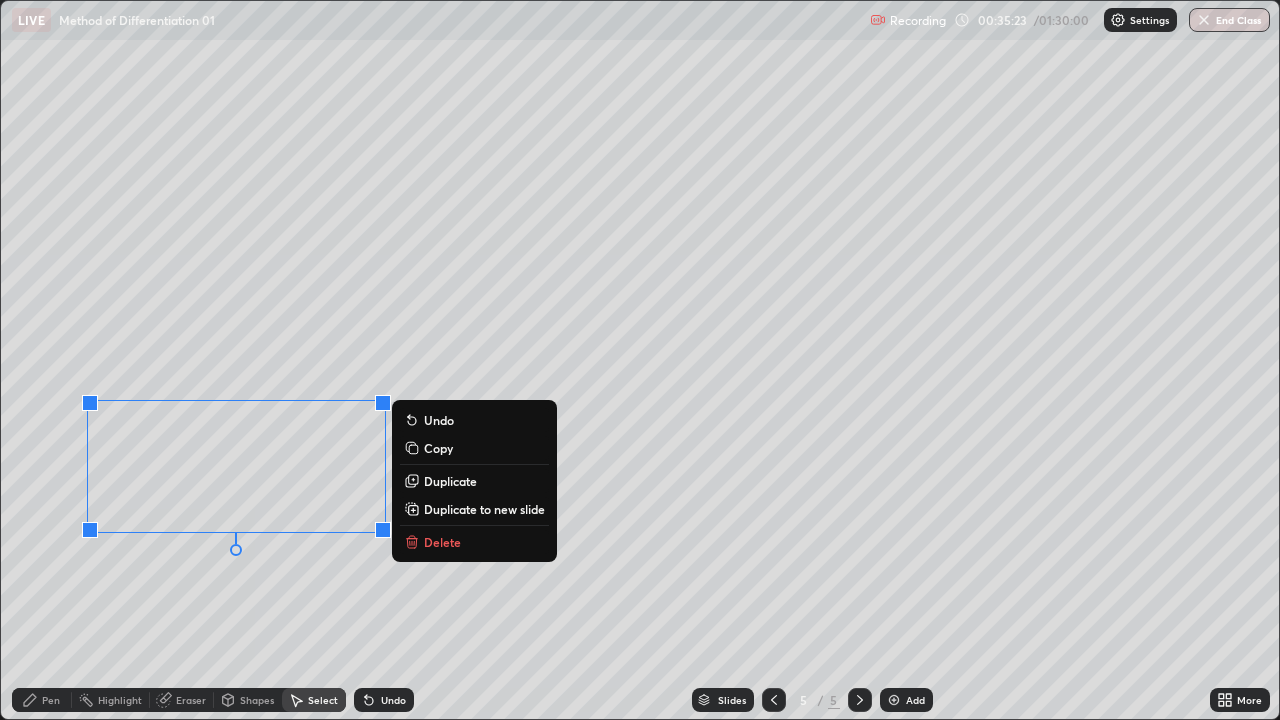 click on "Copy" at bounding box center (438, 448) 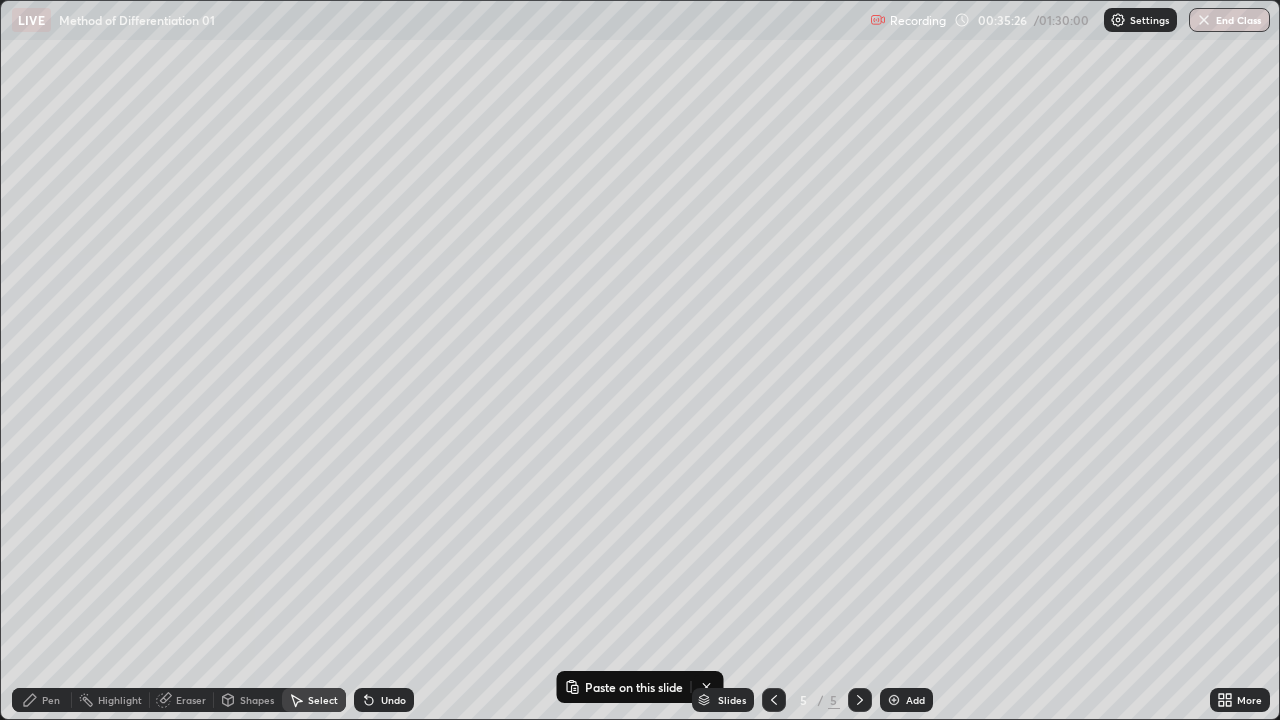 click at bounding box center (894, 700) 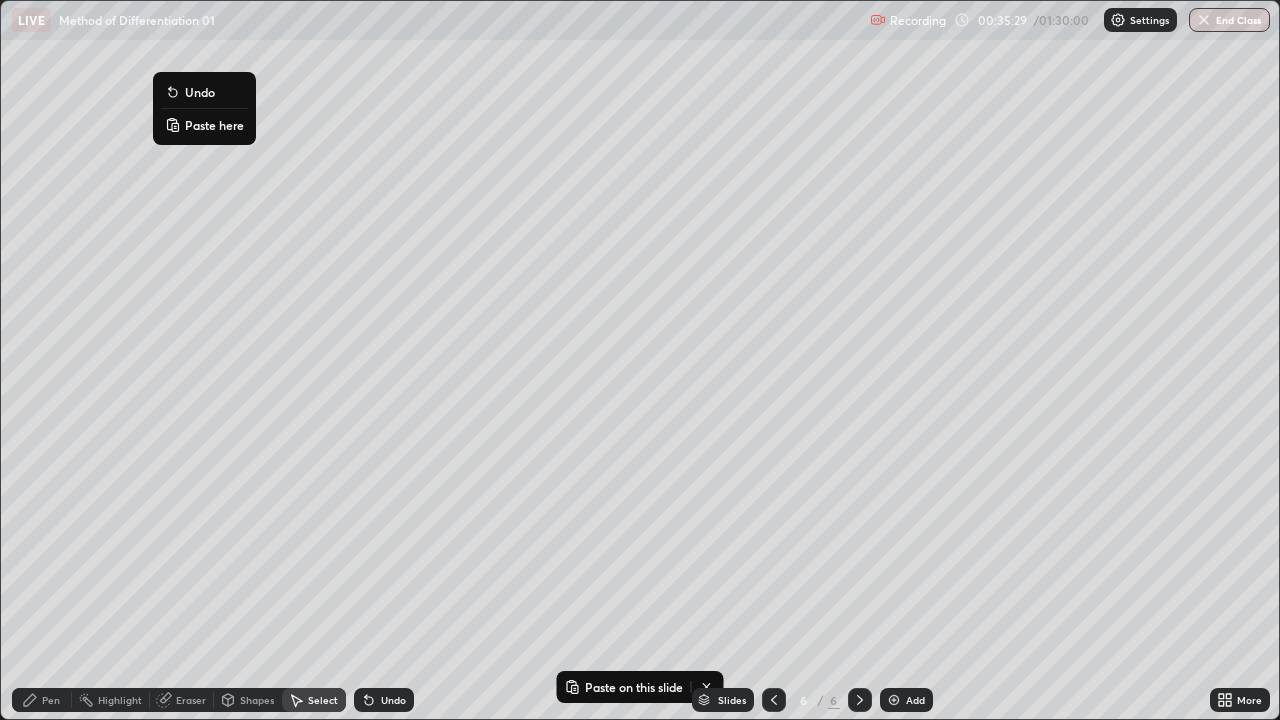 click on "Paste here" at bounding box center (214, 125) 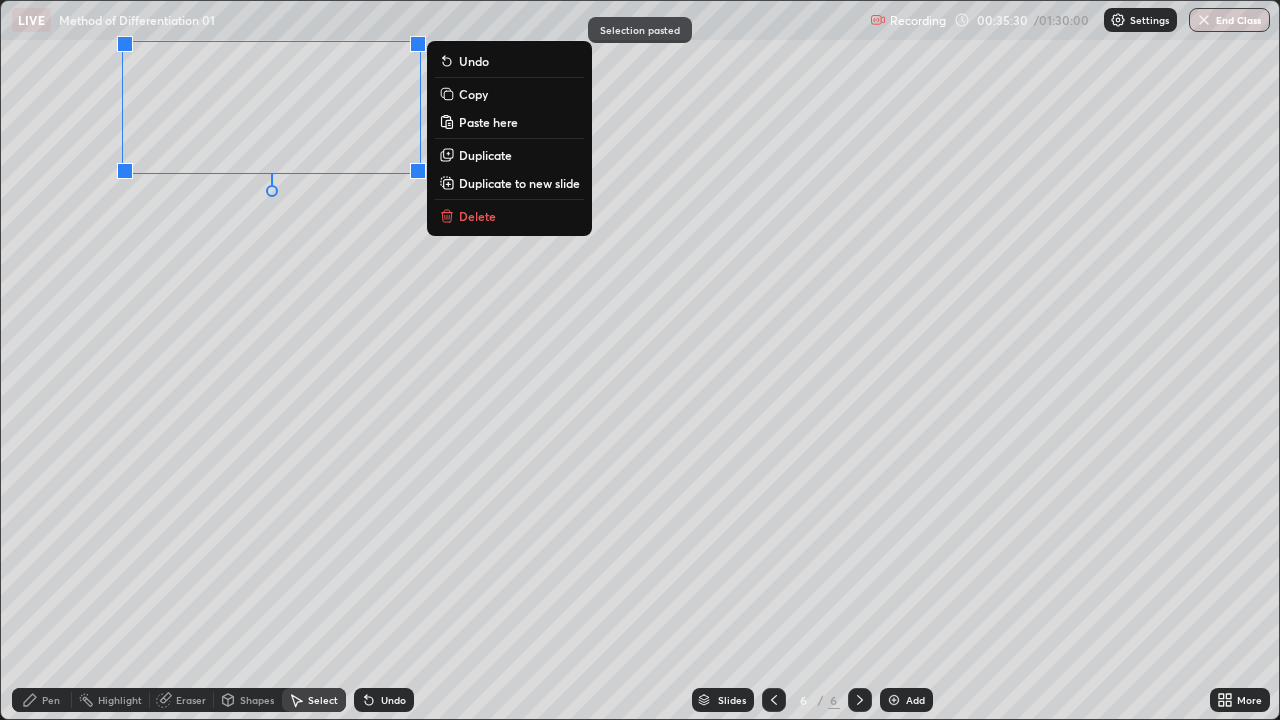 click on "0 ° Undo Copy Paste here Duplicate Duplicate to new slide Delete" at bounding box center (640, 360) 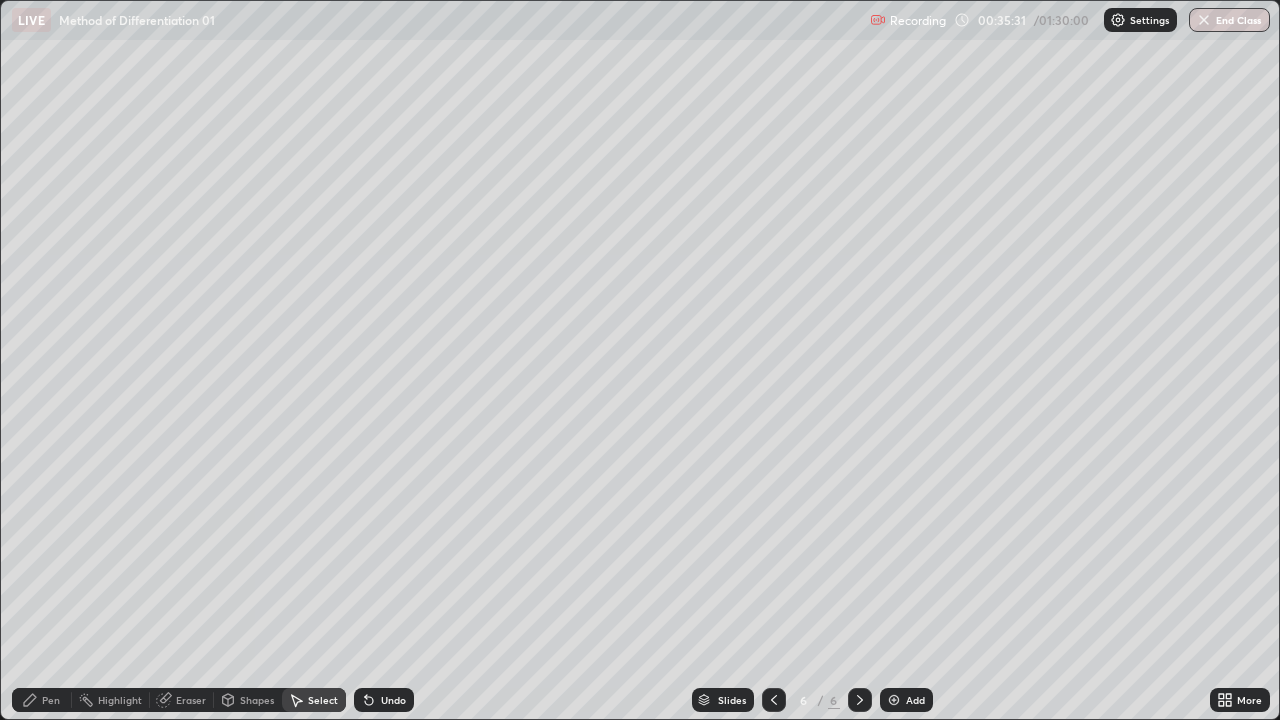 click on "Pen" at bounding box center (51, 700) 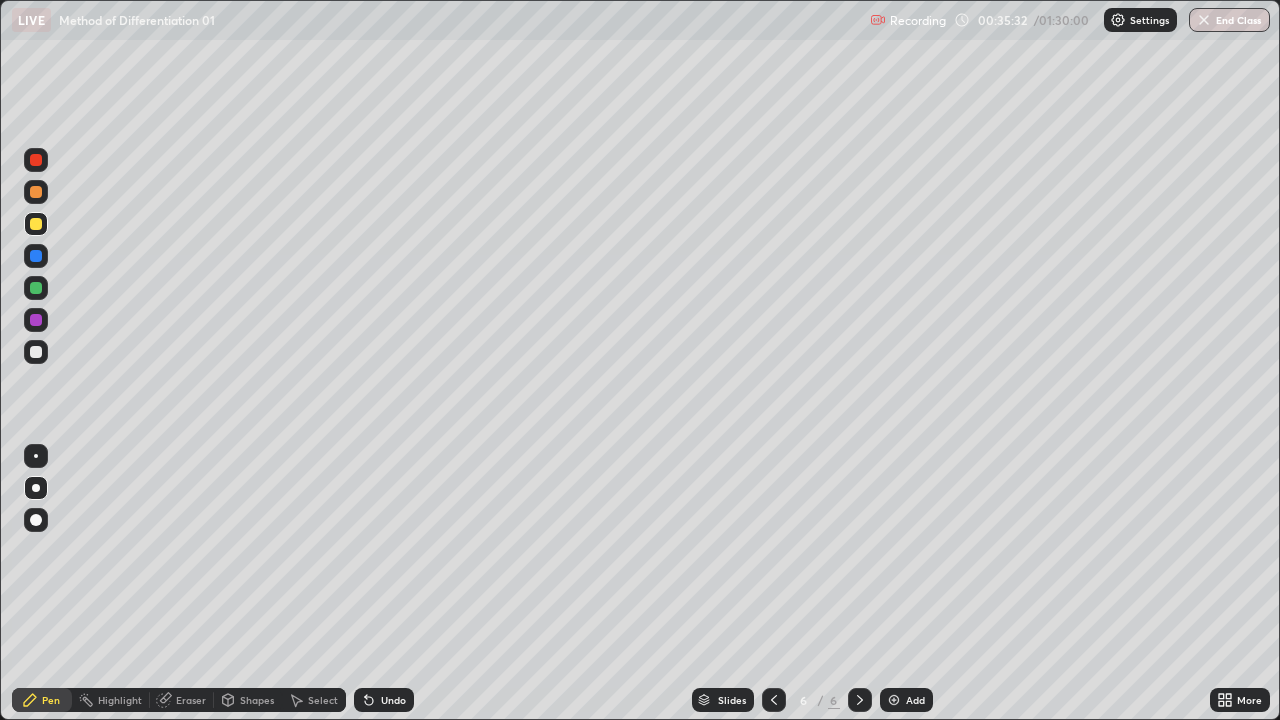 click at bounding box center [36, 352] 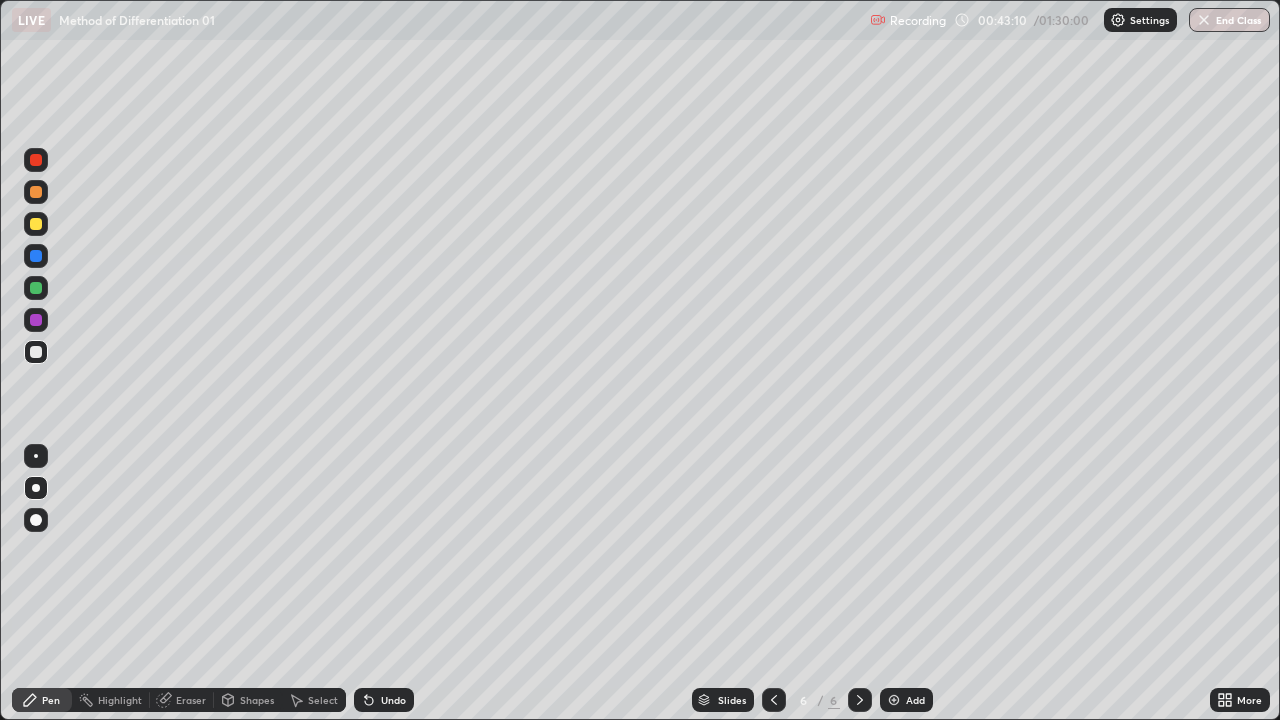 click on "Add" at bounding box center [915, 700] 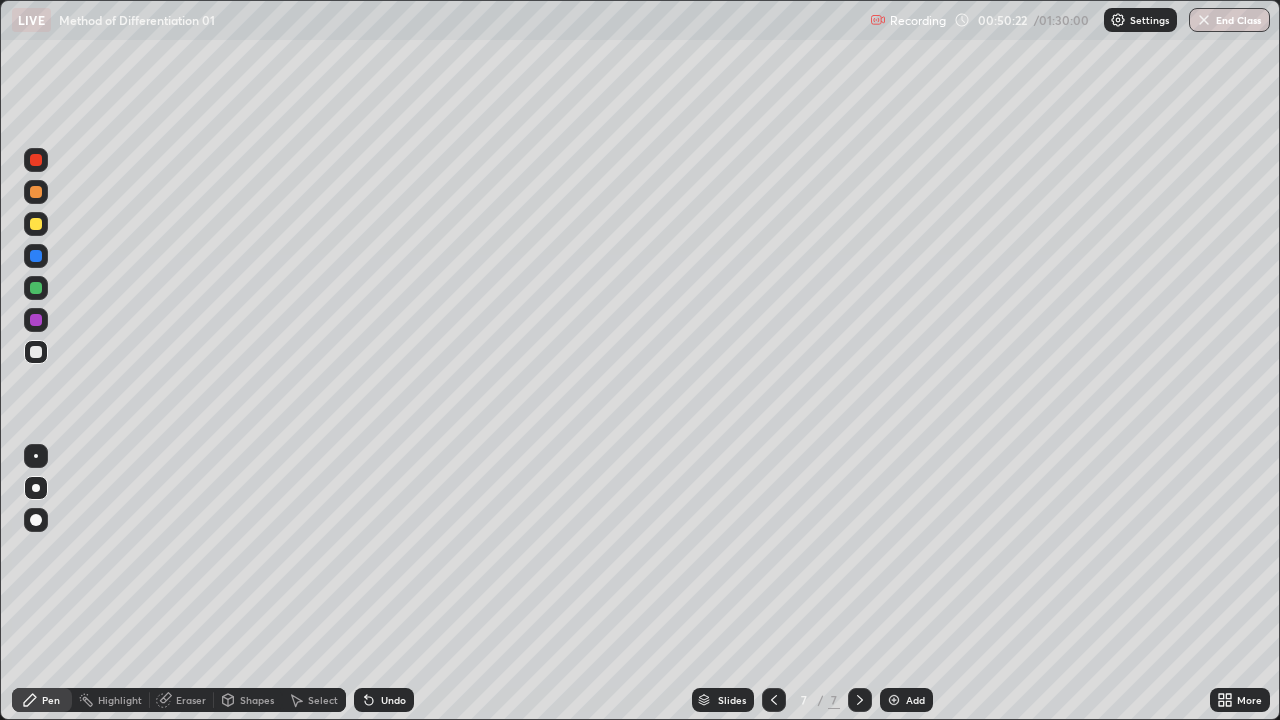click at bounding box center (36, 224) 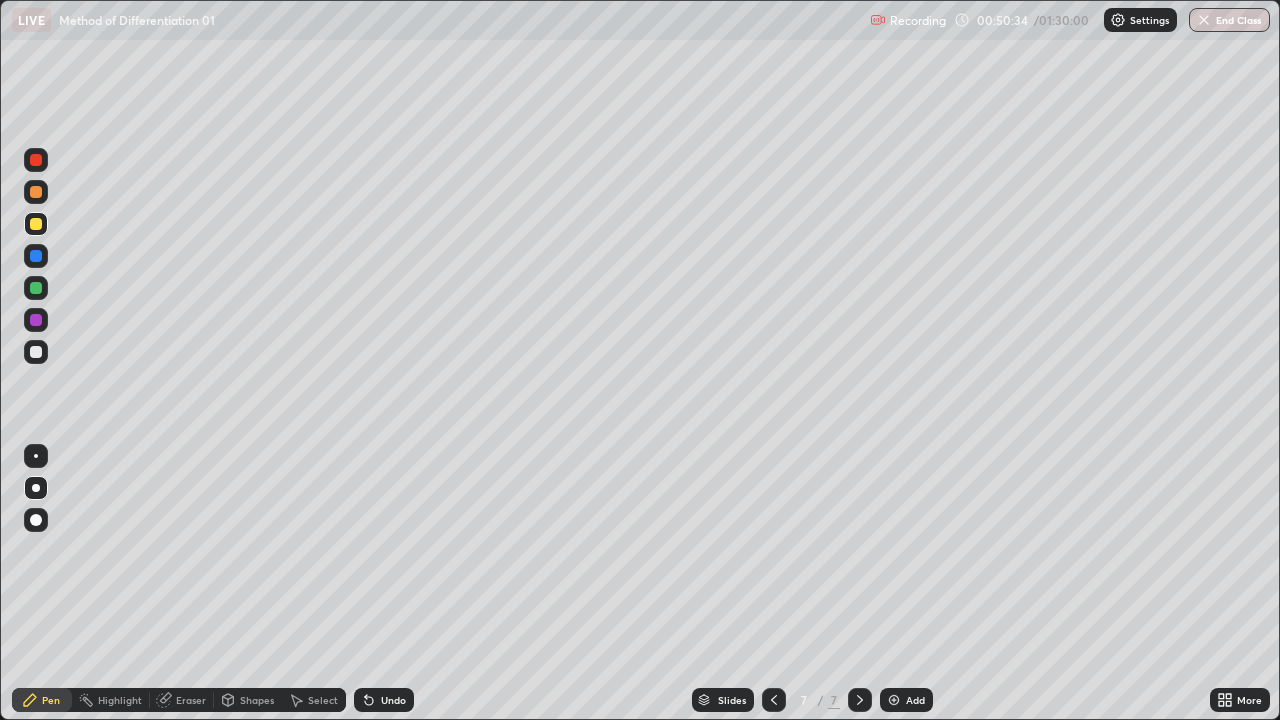 click on "Undo" at bounding box center [393, 700] 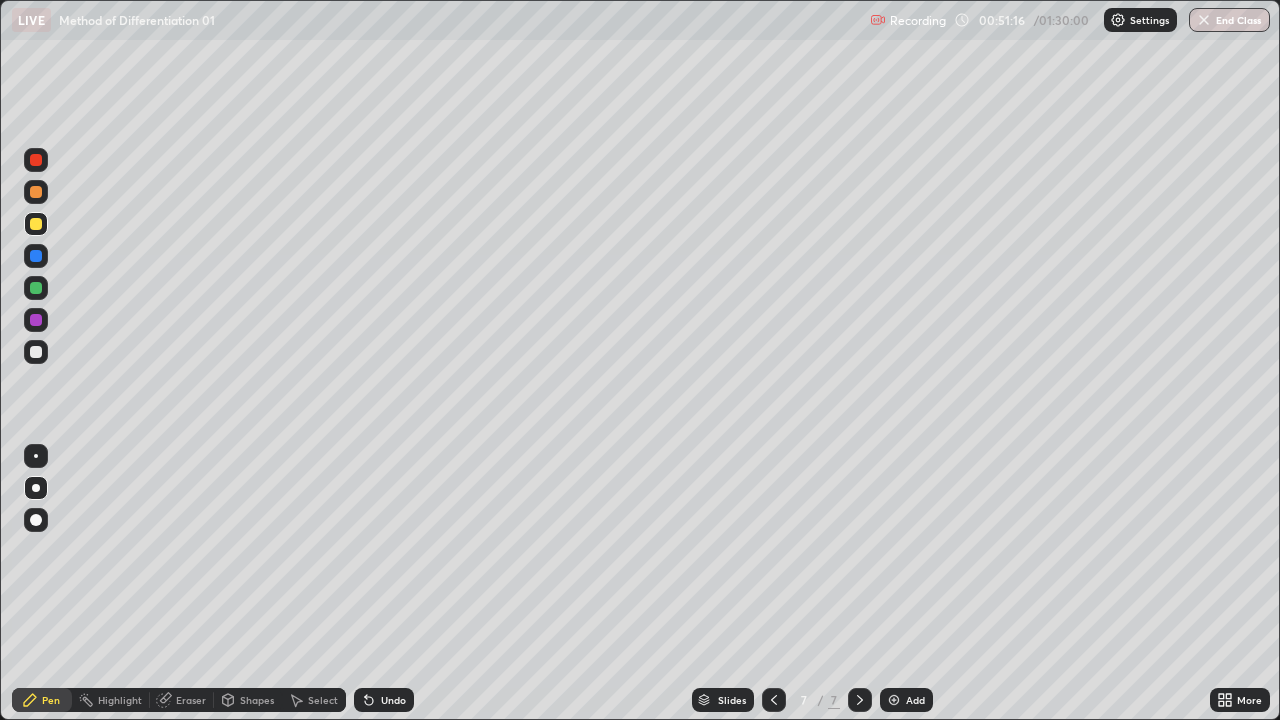 click on "Undo" at bounding box center (393, 700) 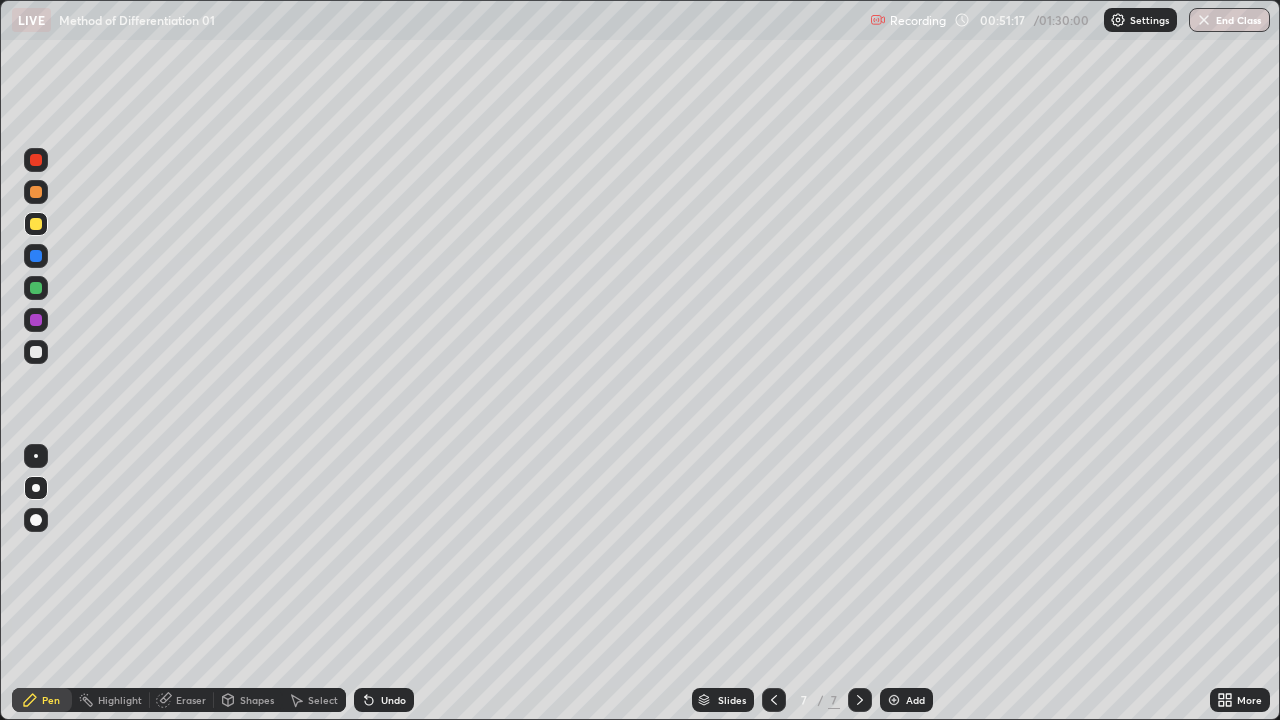 click on "Undo" at bounding box center [393, 700] 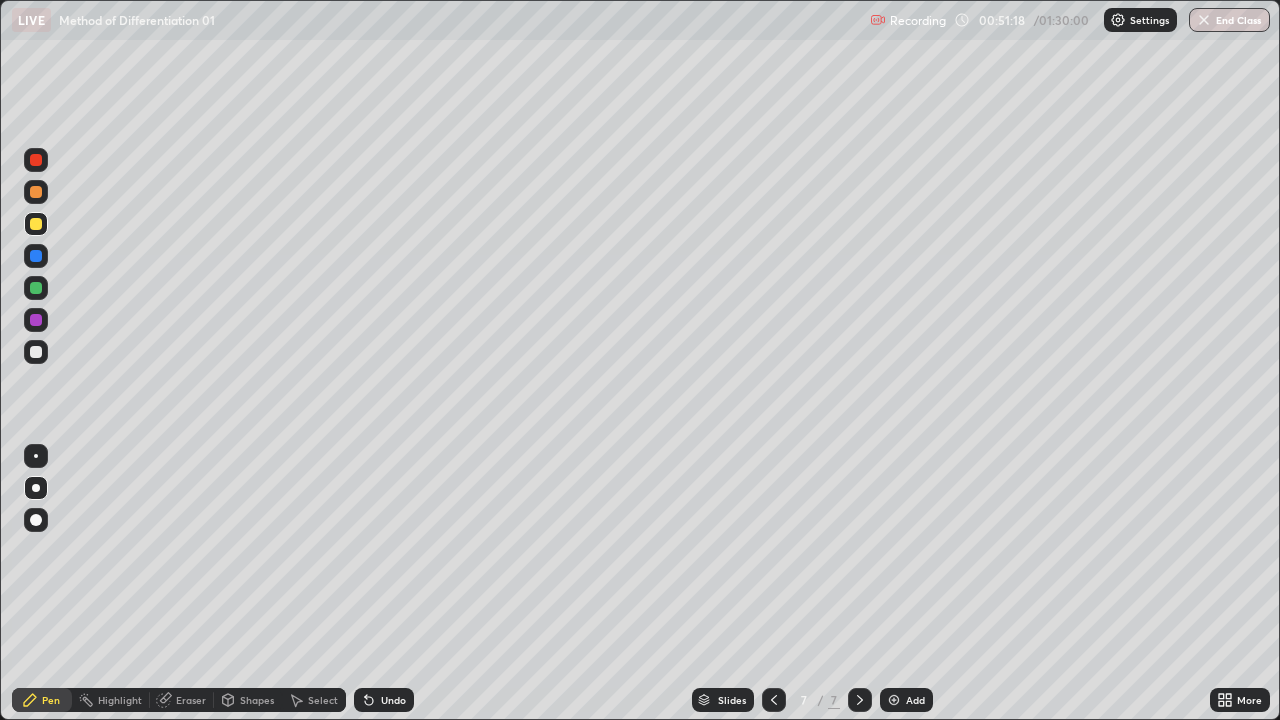 click on "Undo" at bounding box center (384, 700) 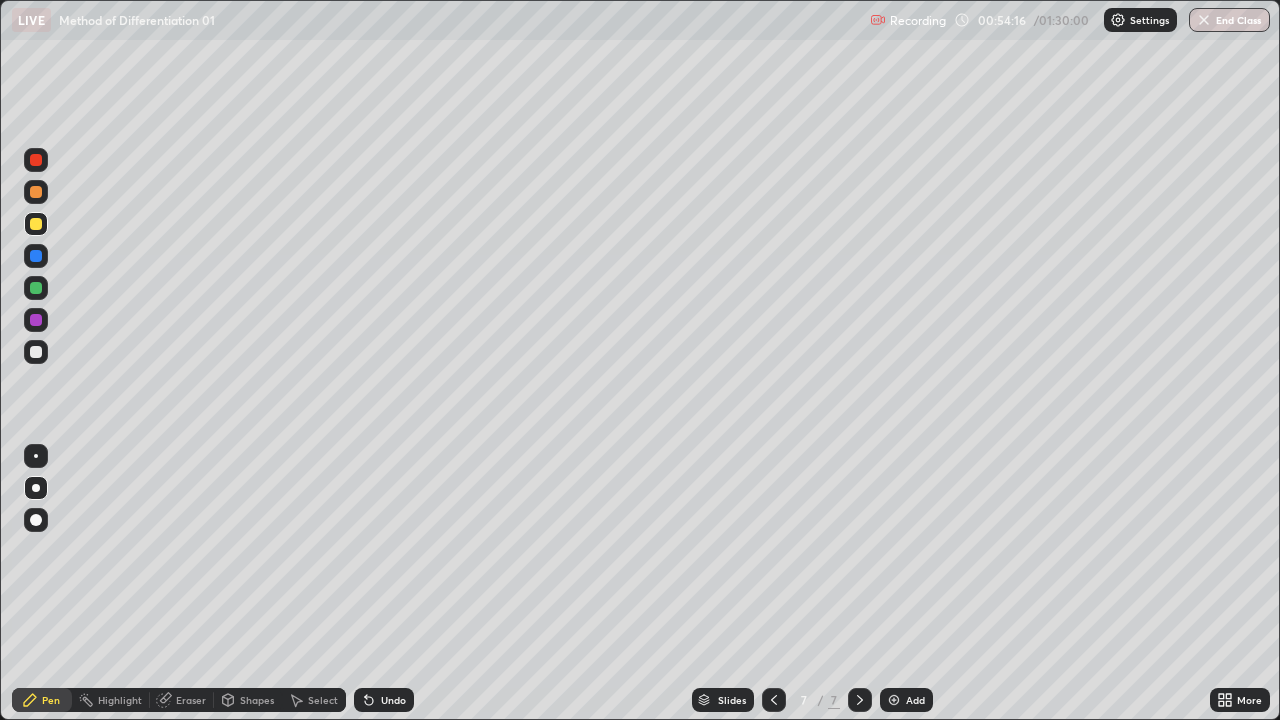 click at bounding box center (36, 352) 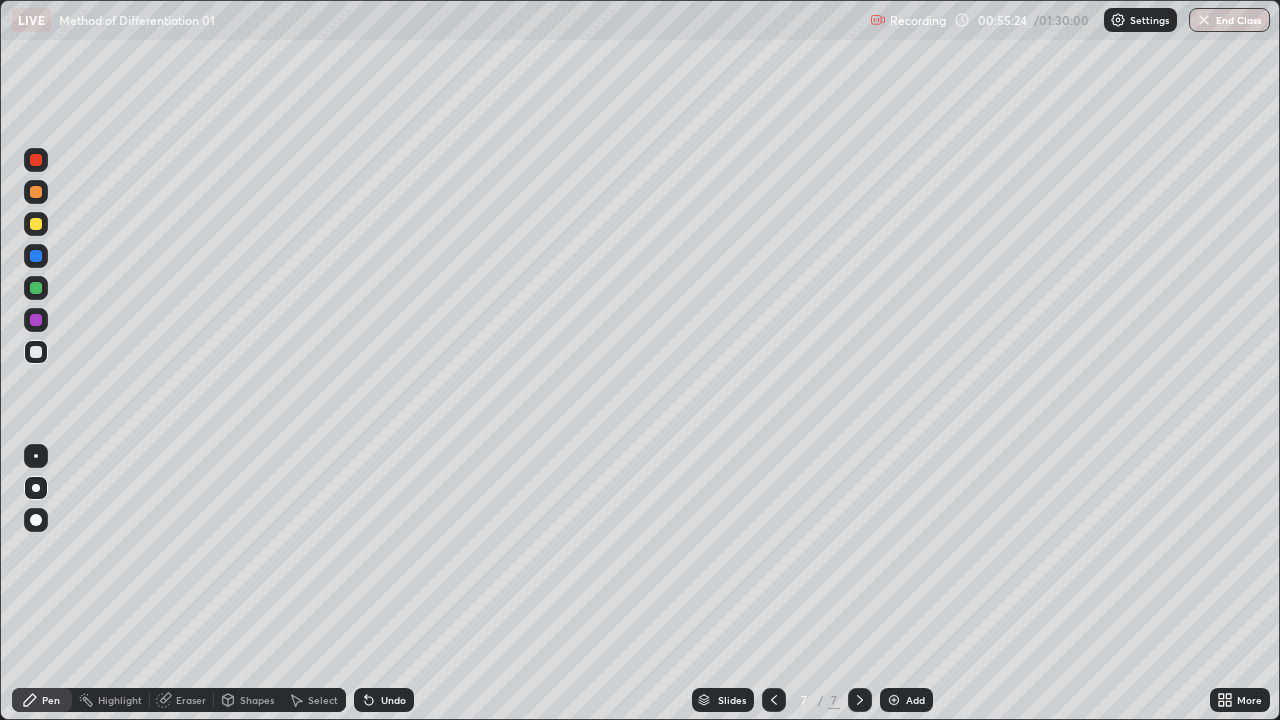 click on "Add" at bounding box center (906, 700) 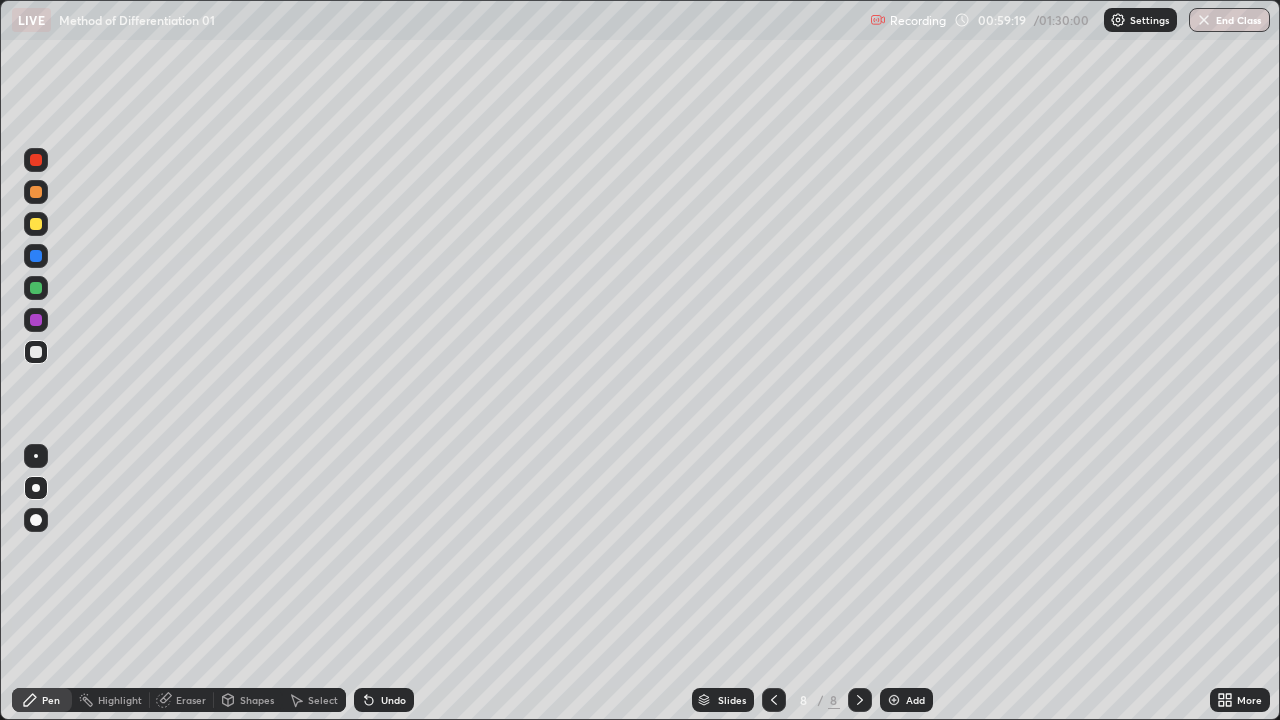 click 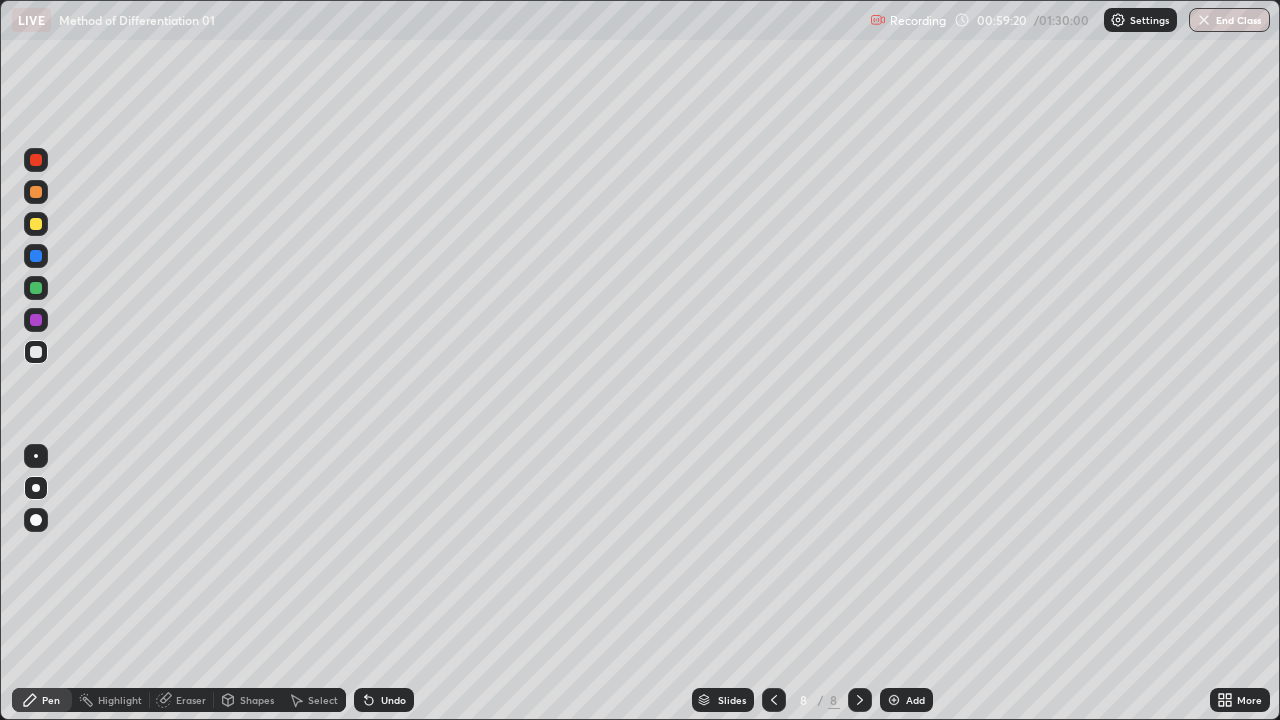 click on "Undo" at bounding box center [384, 700] 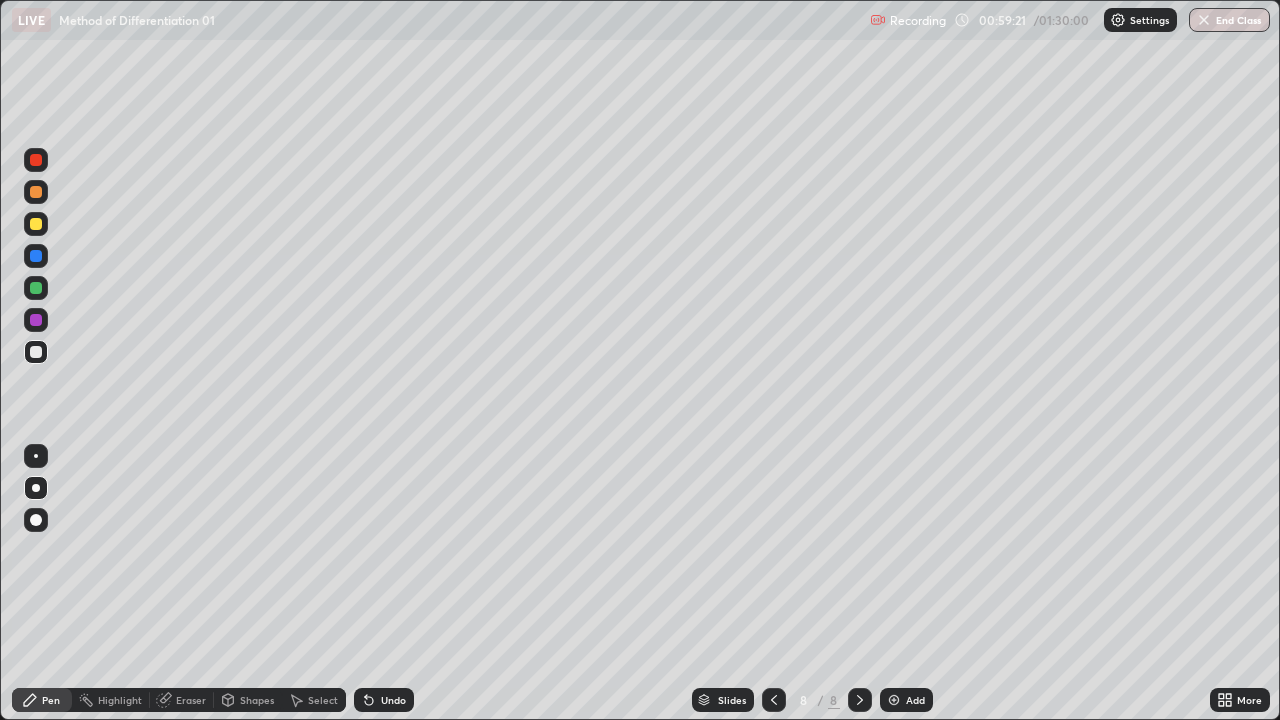 click on "Undo" at bounding box center (384, 700) 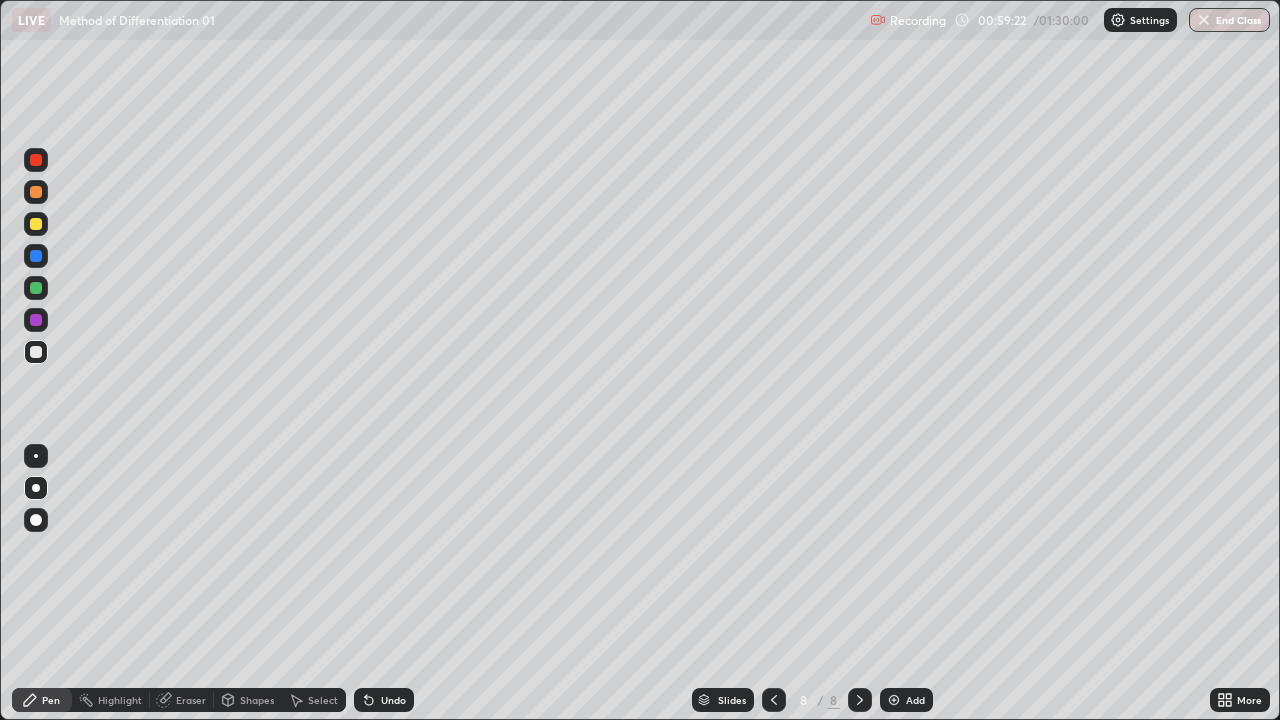 click on "Undo" at bounding box center [384, 700] 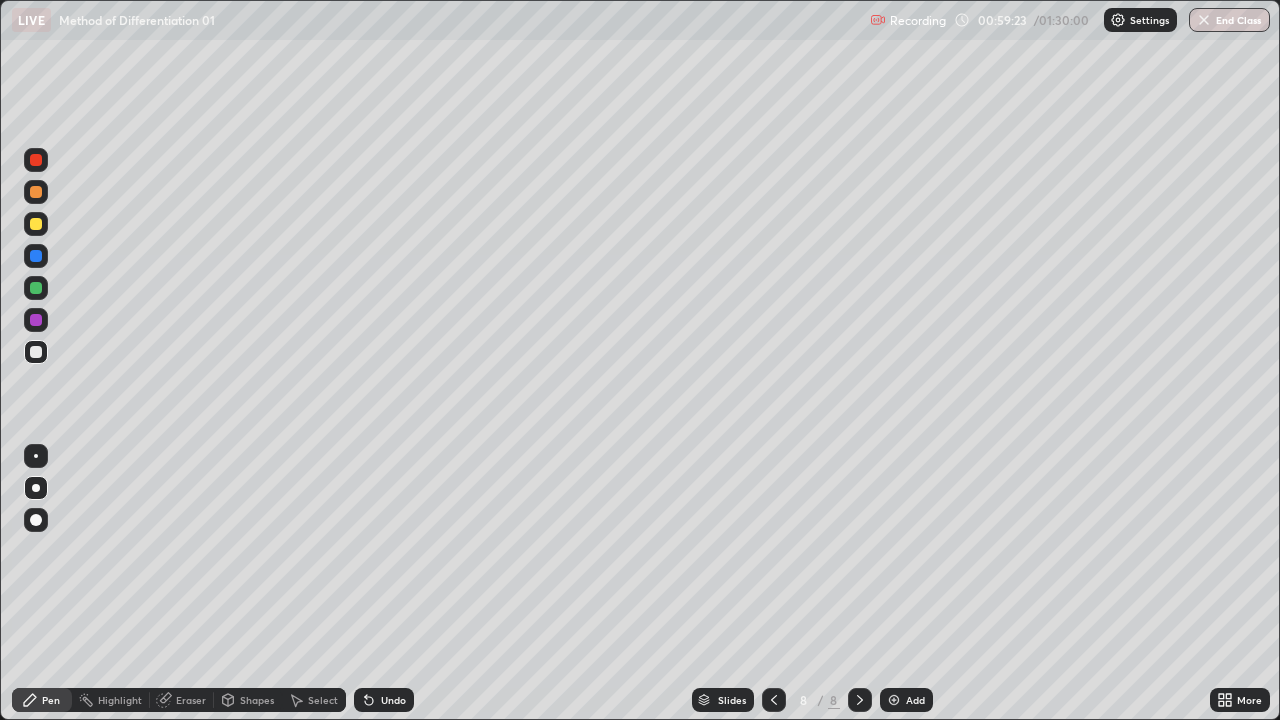 click on "Undo" at bounding box center (384, 700) 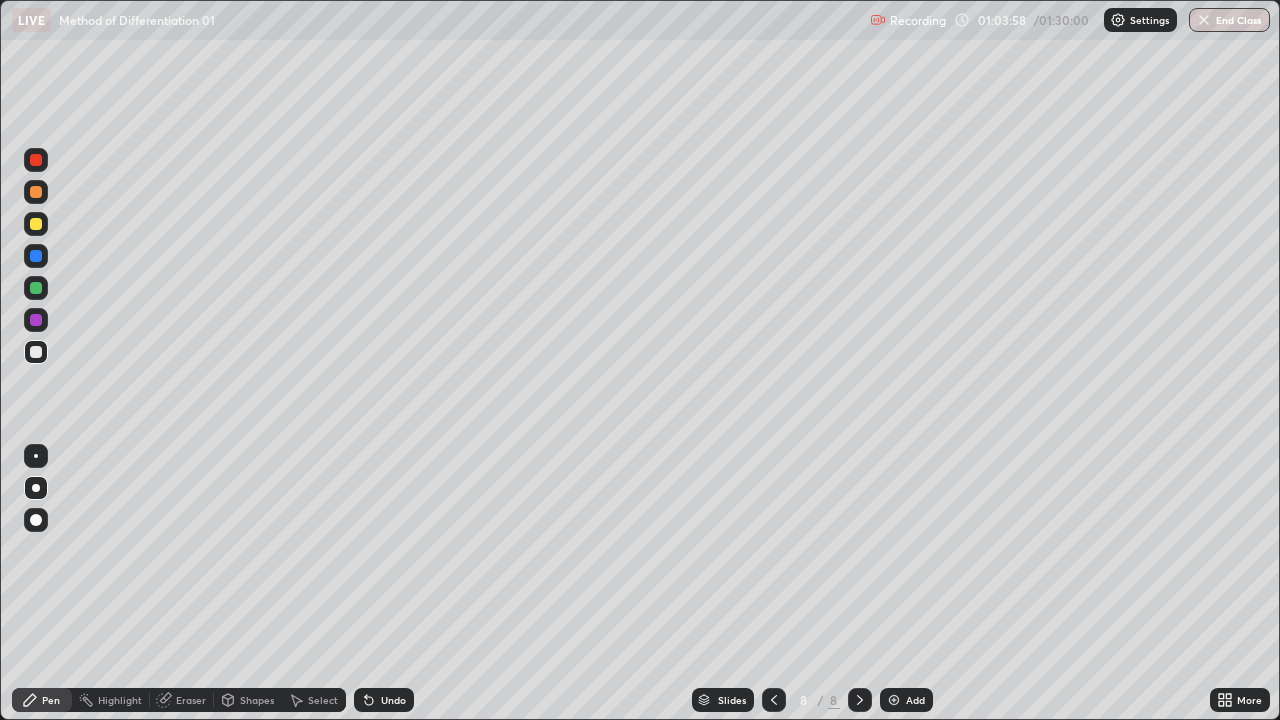 click on "Add" at bounding box center (906, 700) 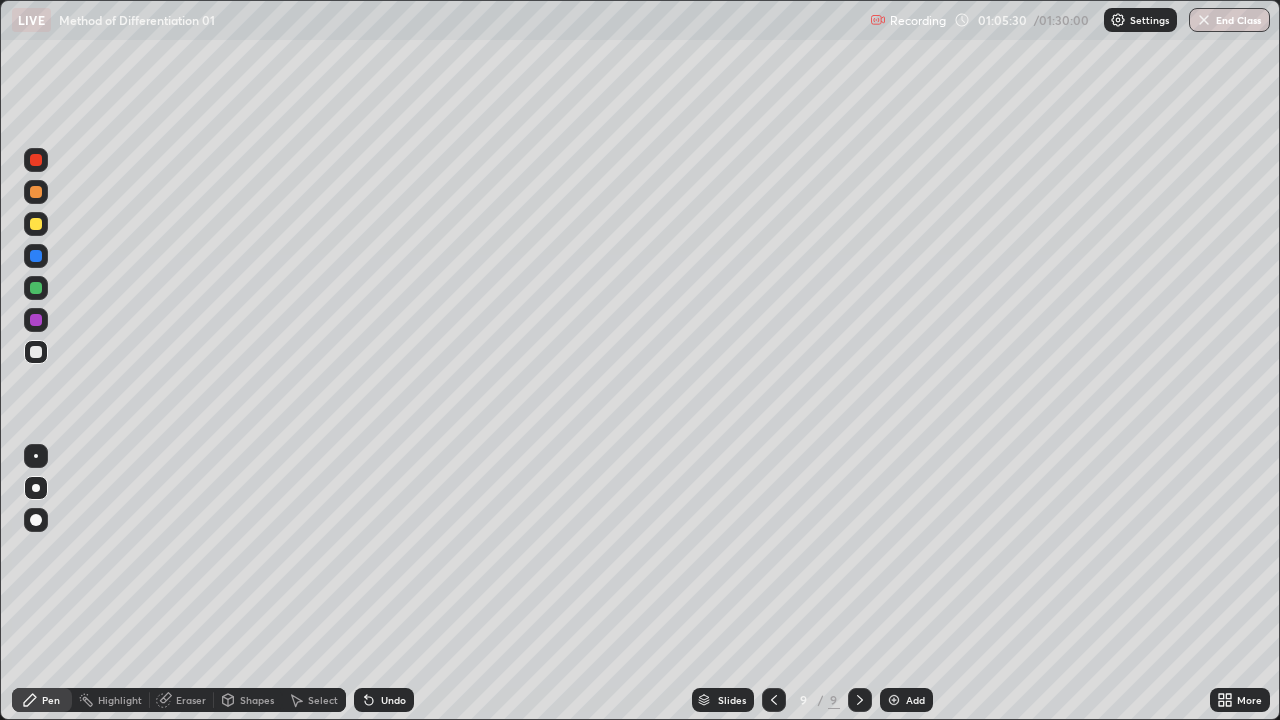 click on "Select" at bounding box center [314, 700] 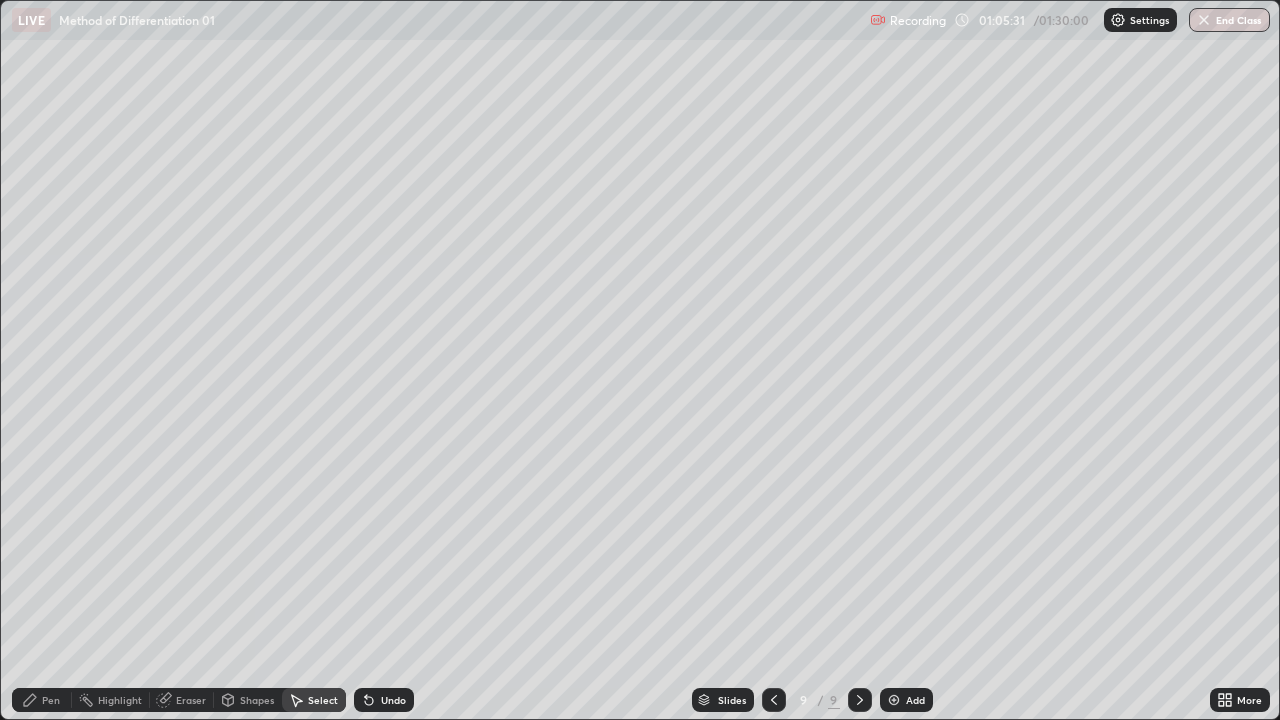 click on "0 ° Undo Copy Paste here Duplicate Duplicate to new slide Delete" at bounding box center [640, 360] 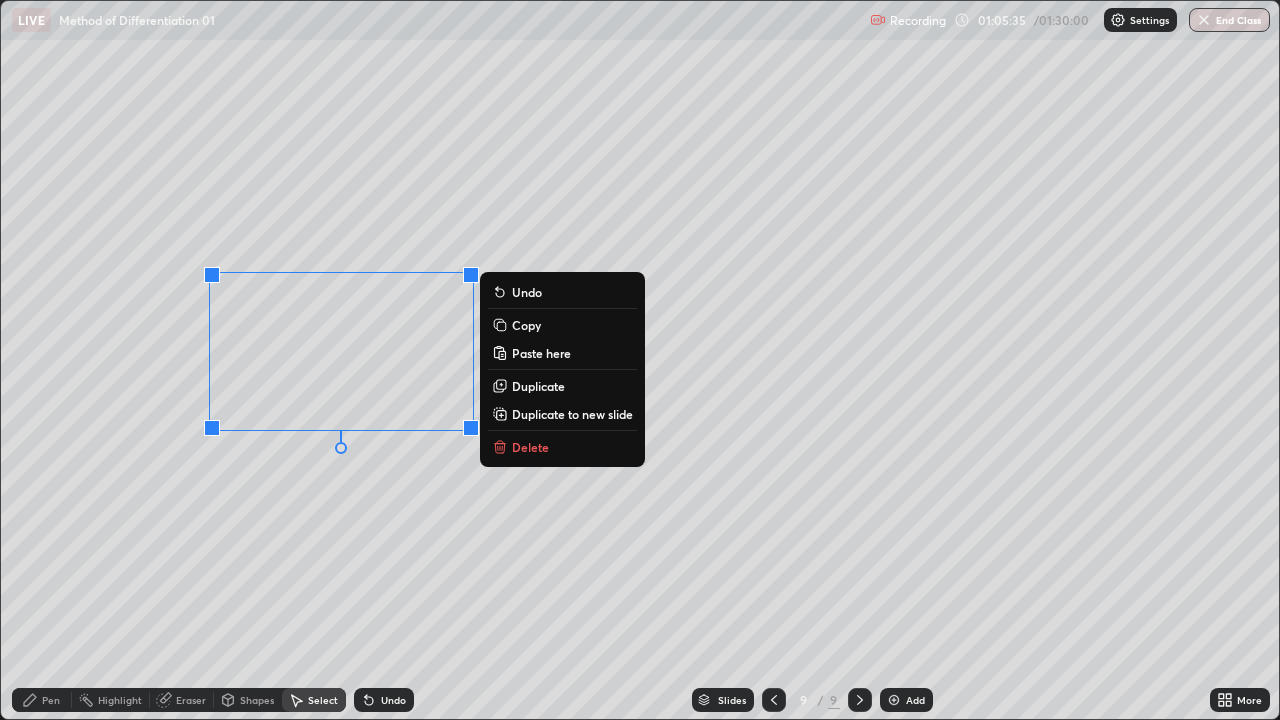 click on "Delete" at bounding box center (530, 447) 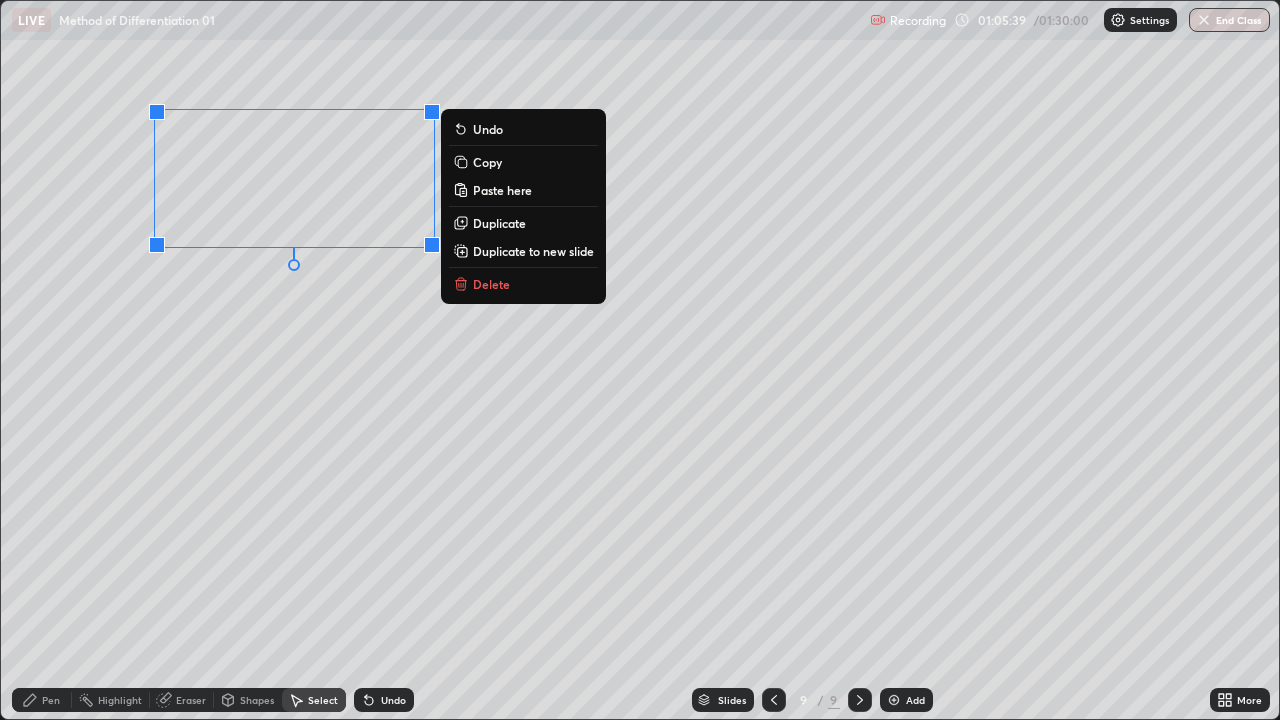 click on "Copy" at bounding box center (487, 162) 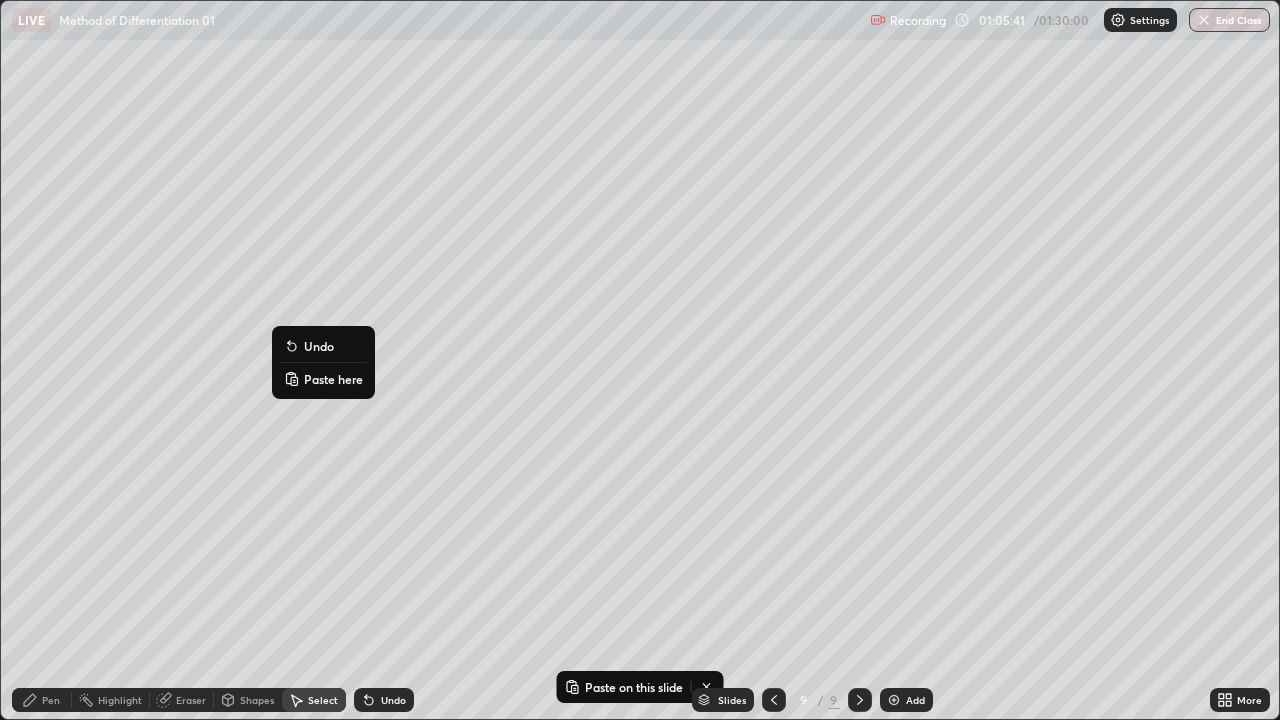 click on "Paste here" at bounding box center (333, 379) 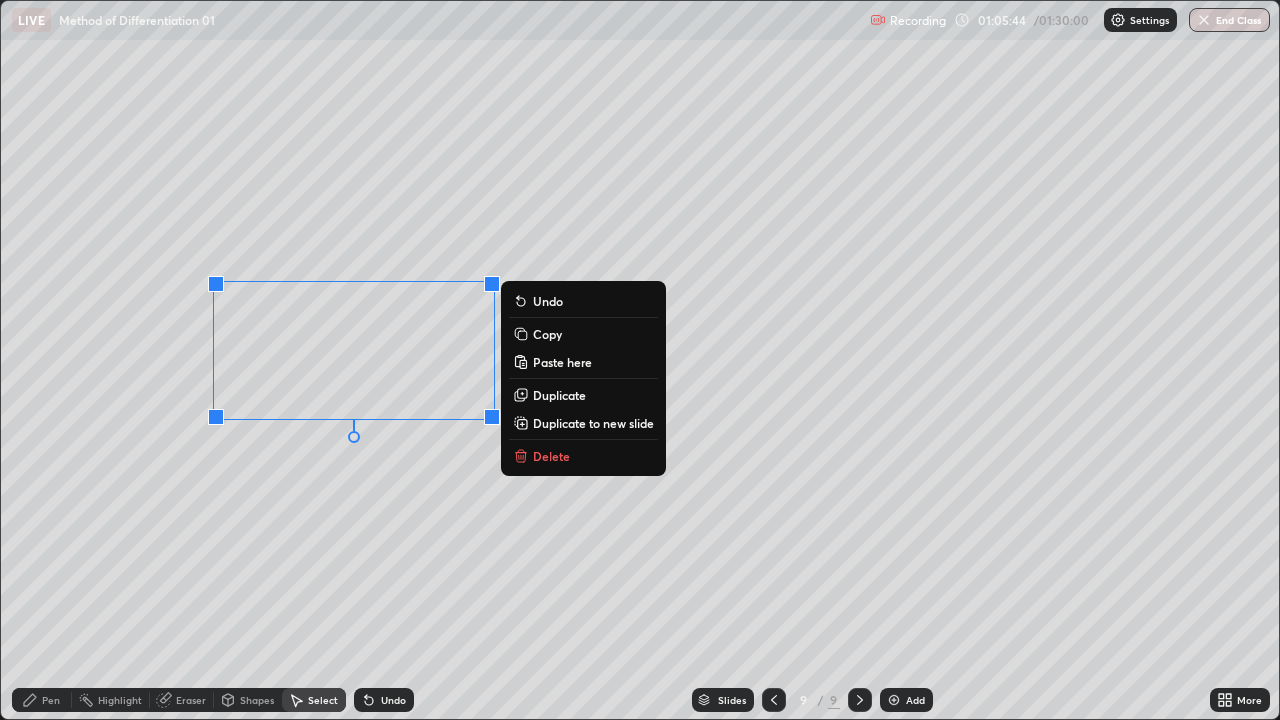 click on "Duplicate" at bounding box center [559, 395] 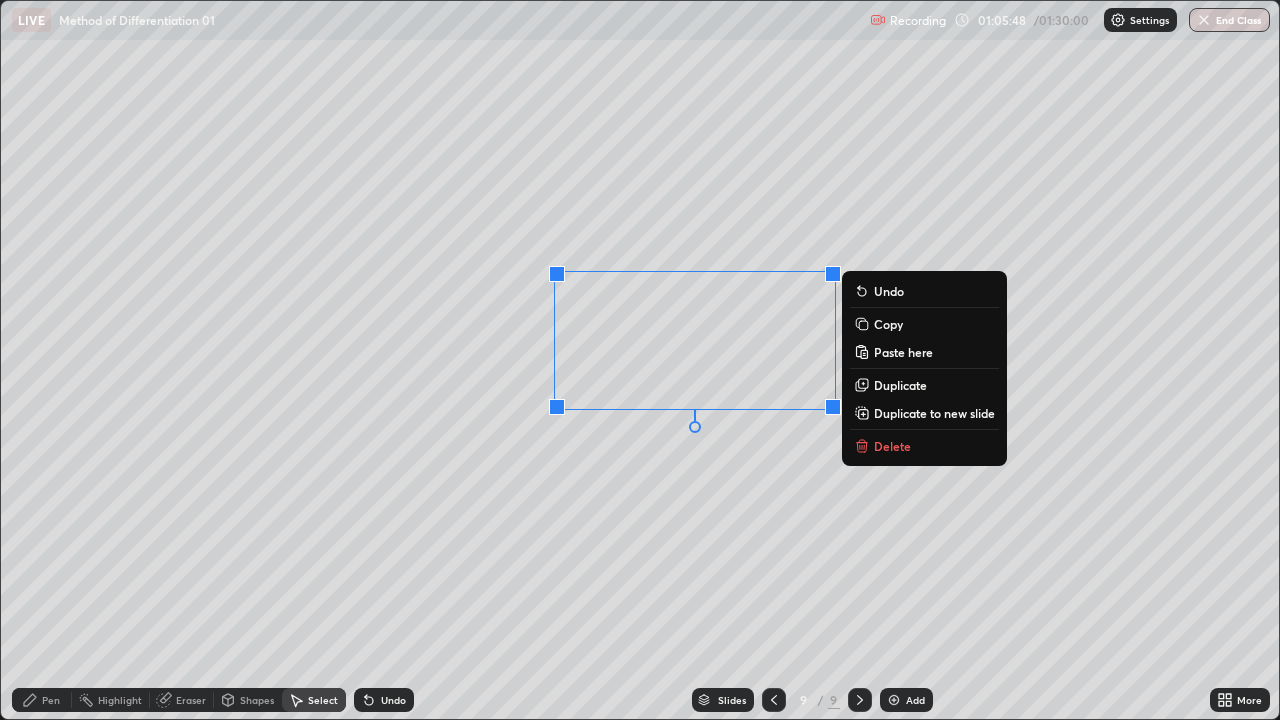 click on "0 ° Undo Copy Paste here Duplicate Duplicate to new slide Delete" at bounding box center [640, 360] 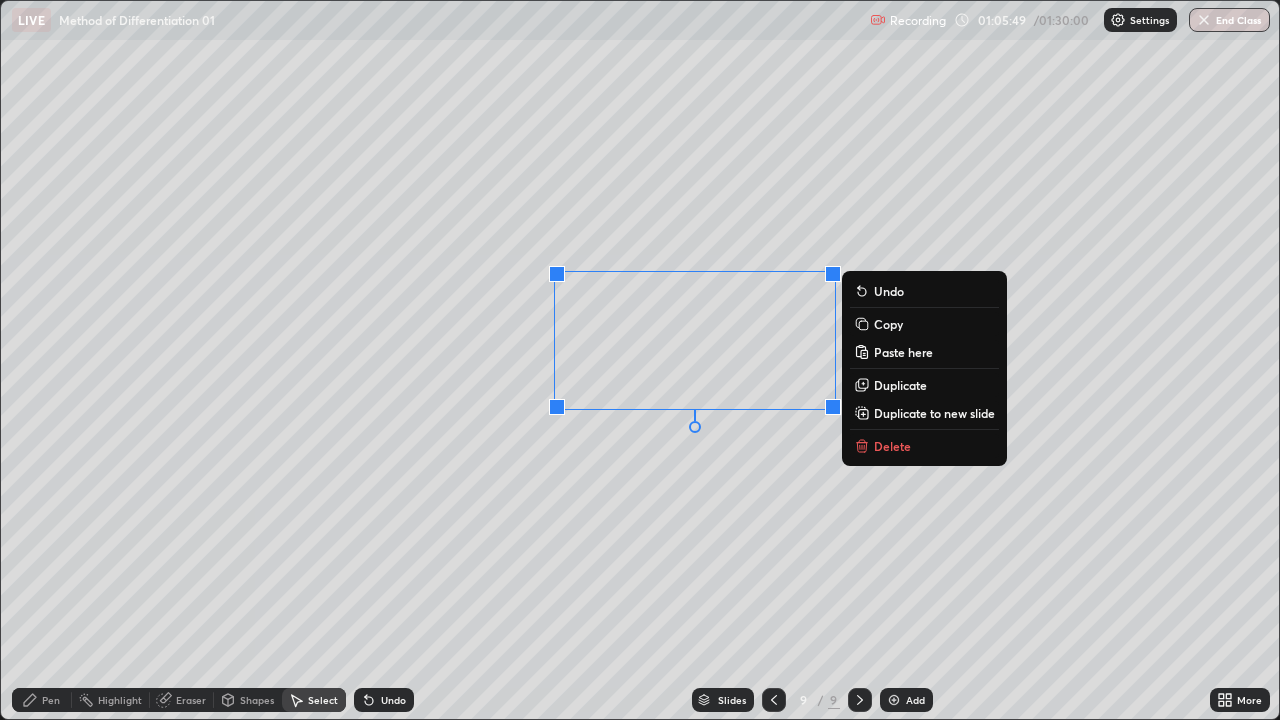 click on "Duplicate" at bounding box center [900, 385] 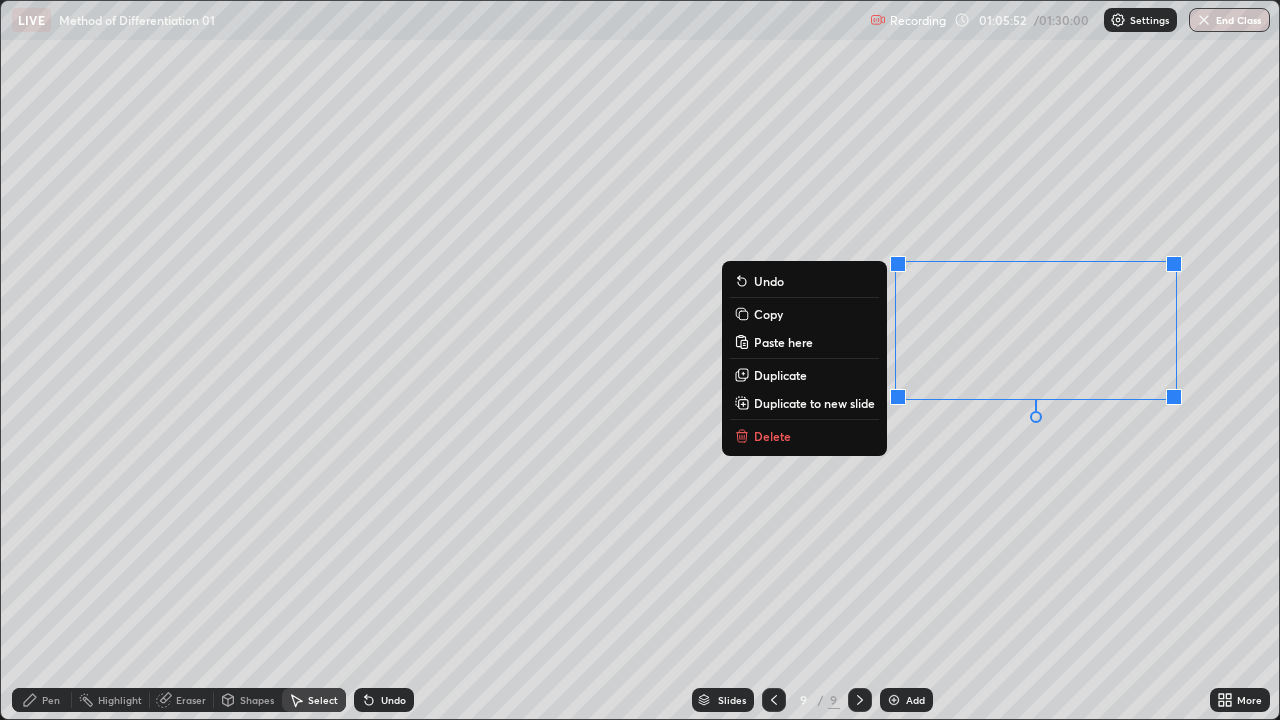 click on "0 ° Undo Copy Paste here Duplicate Duplicate to new slide Delete" at bounding box center (640, 360) 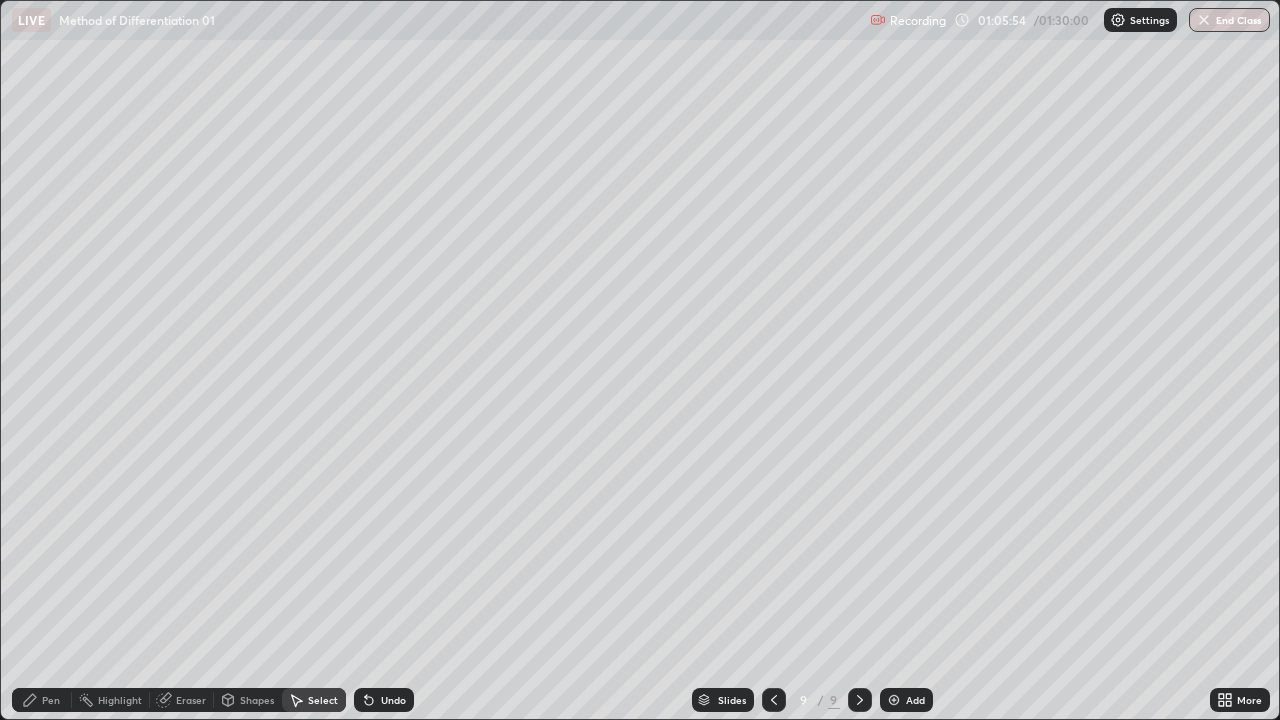 click on "Eraser" at bounding box center (191, 700) 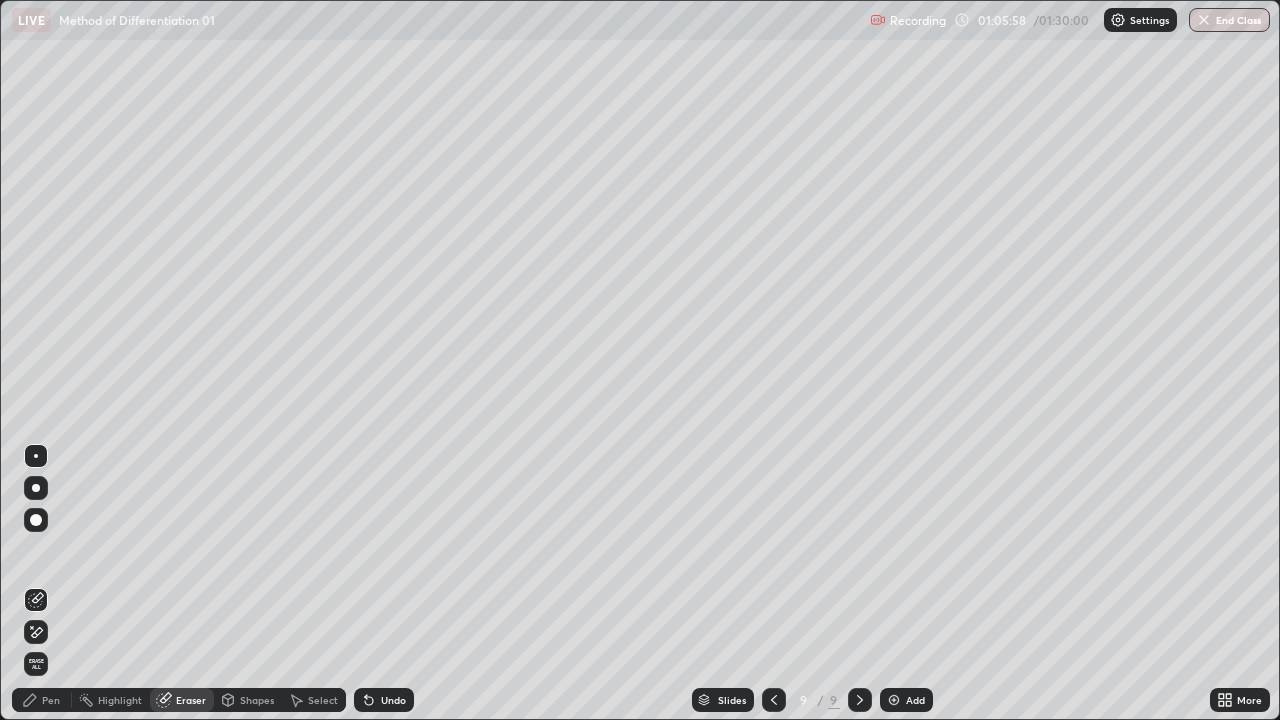 click on "Pen" at bounding box center (42, 700) 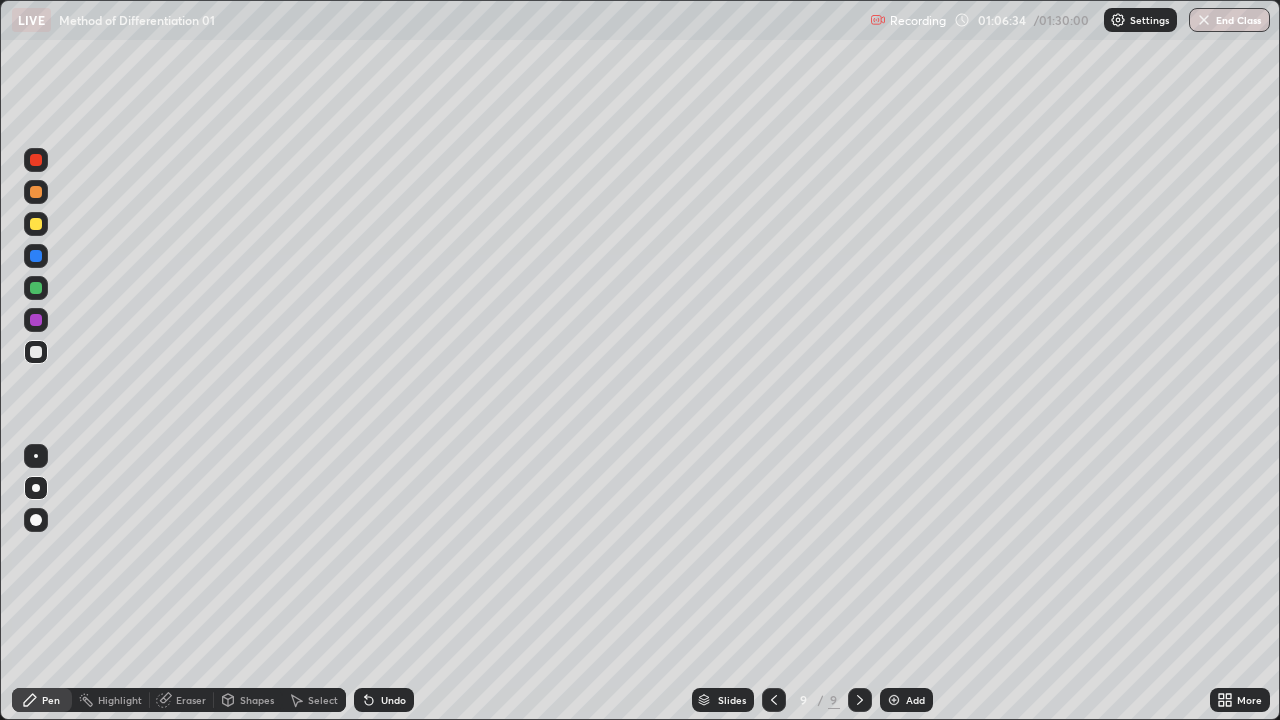 click 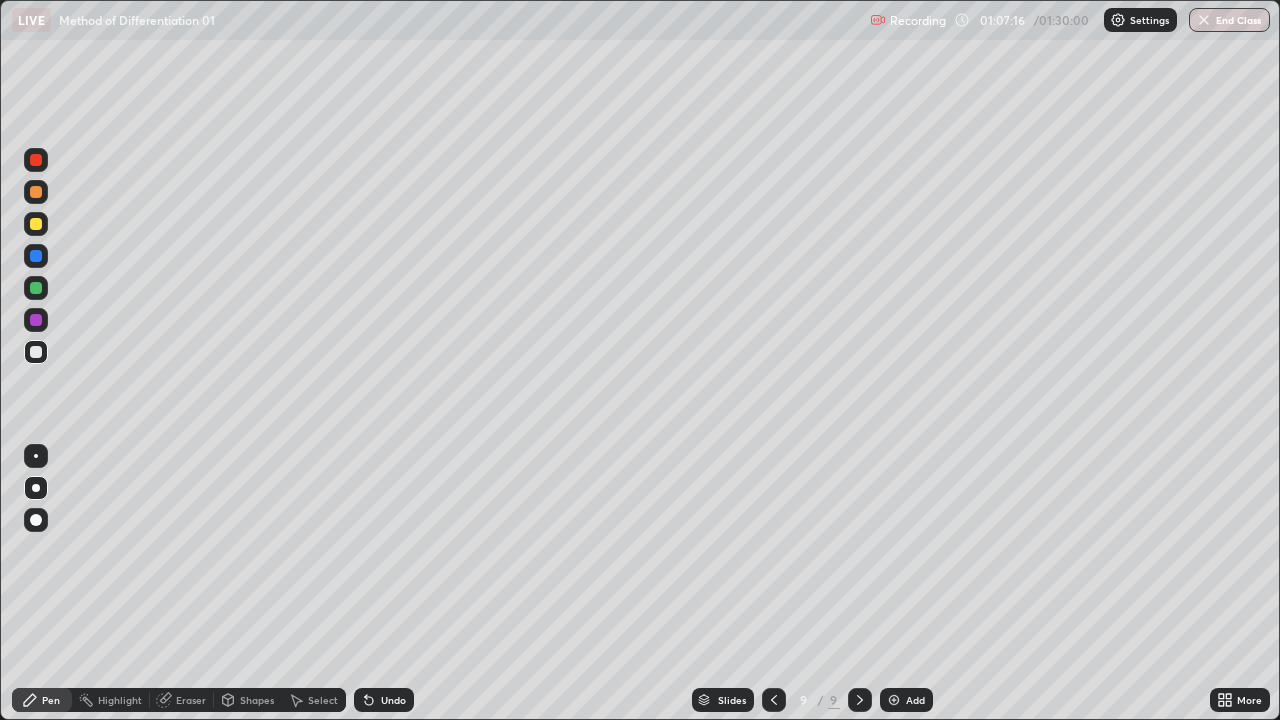 click 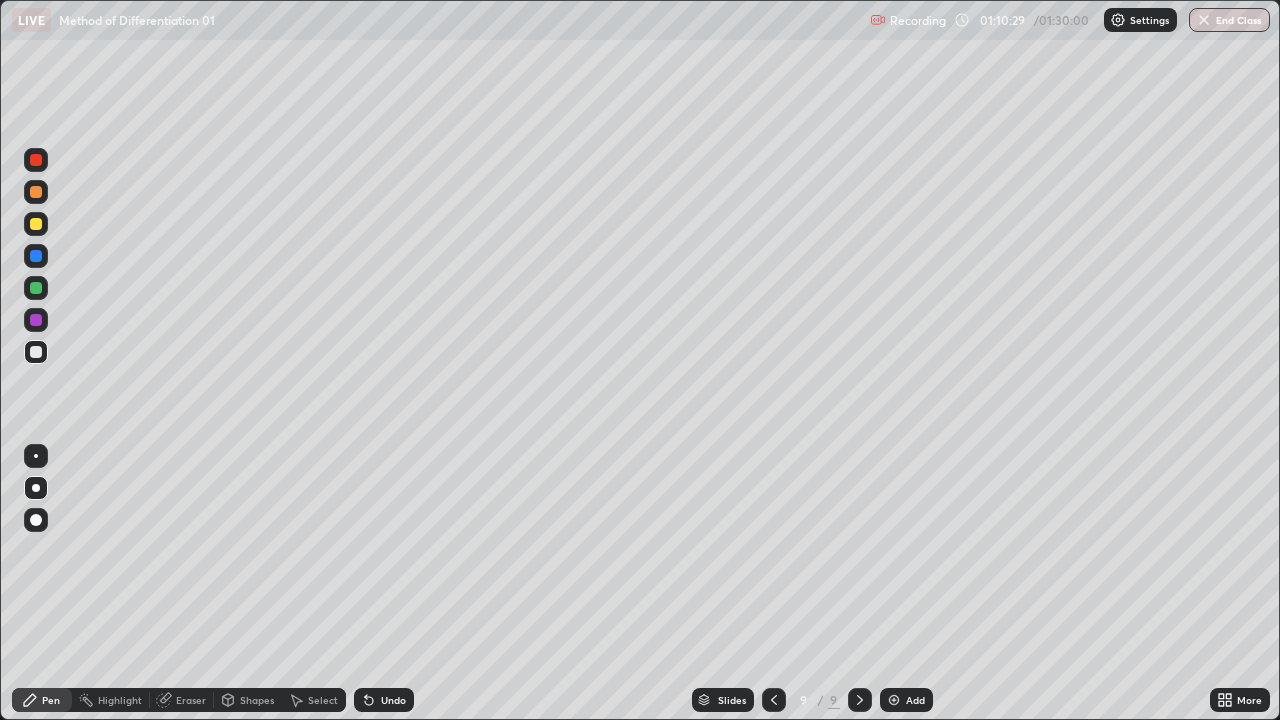 click on "Undo" at bounding box center [384, 700] 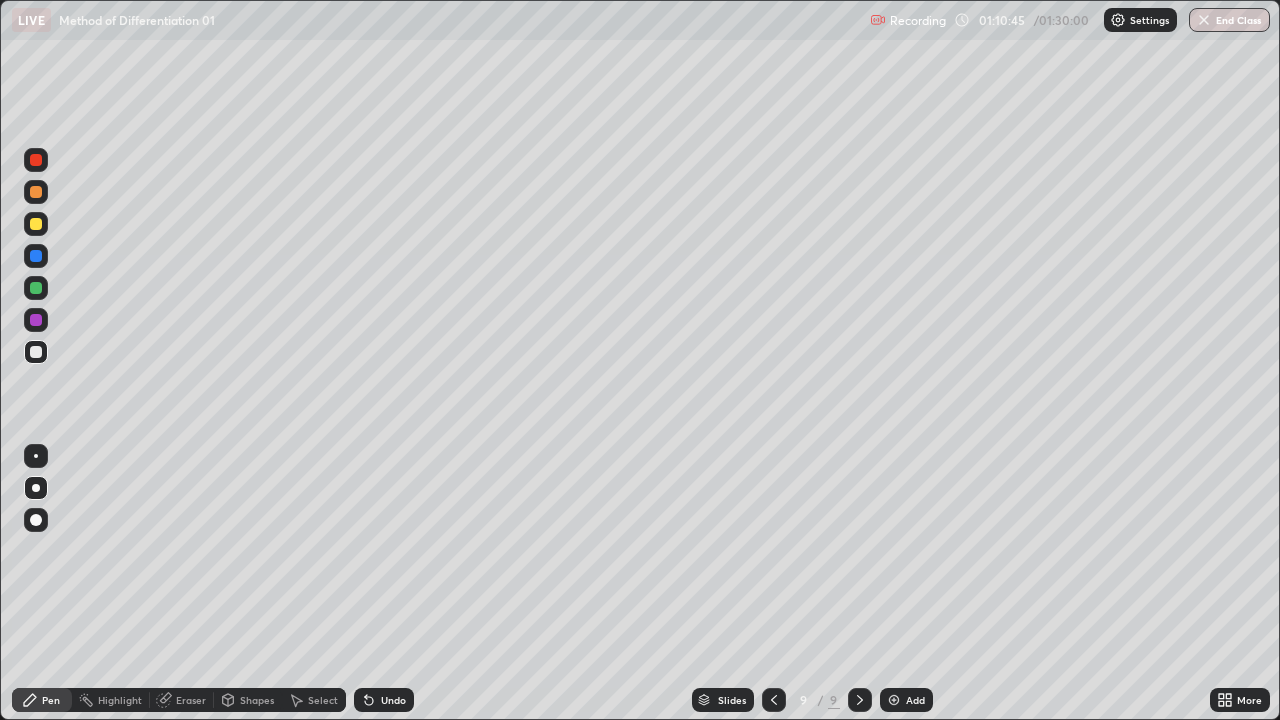 click on "Select" at bounding box center [323, 700] 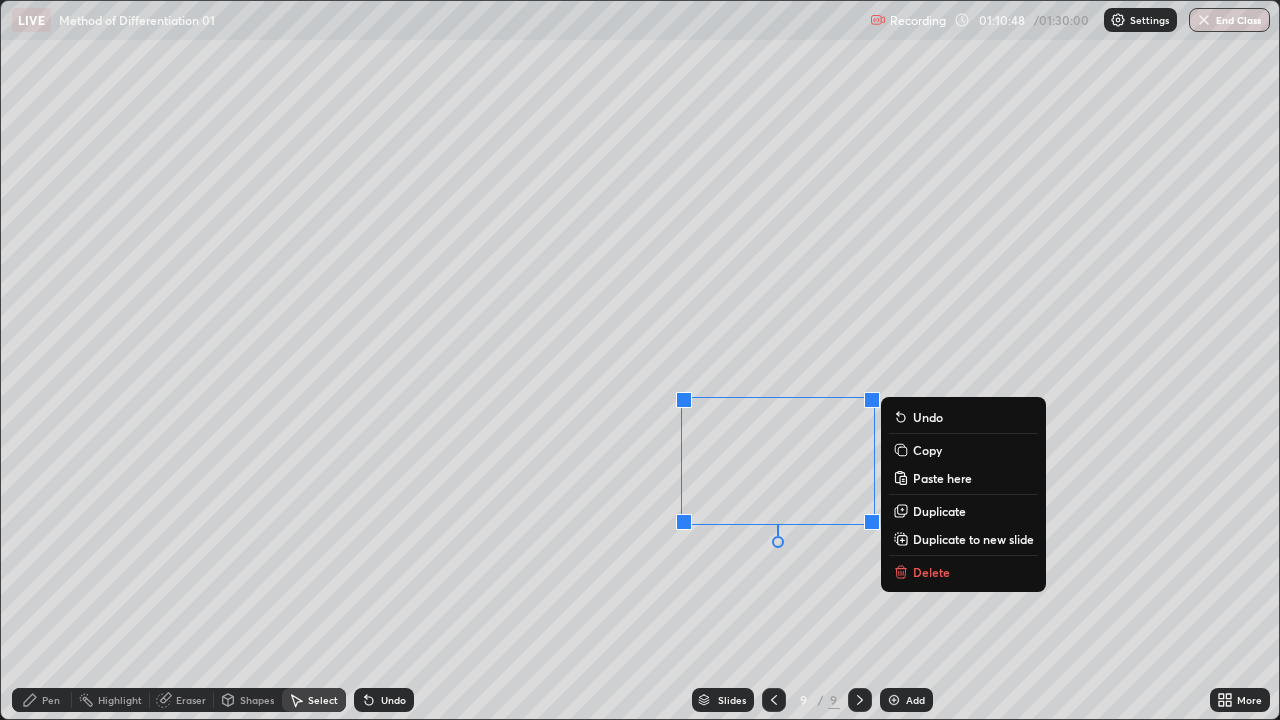 click on "Copy" at bounding box center (927, 450) 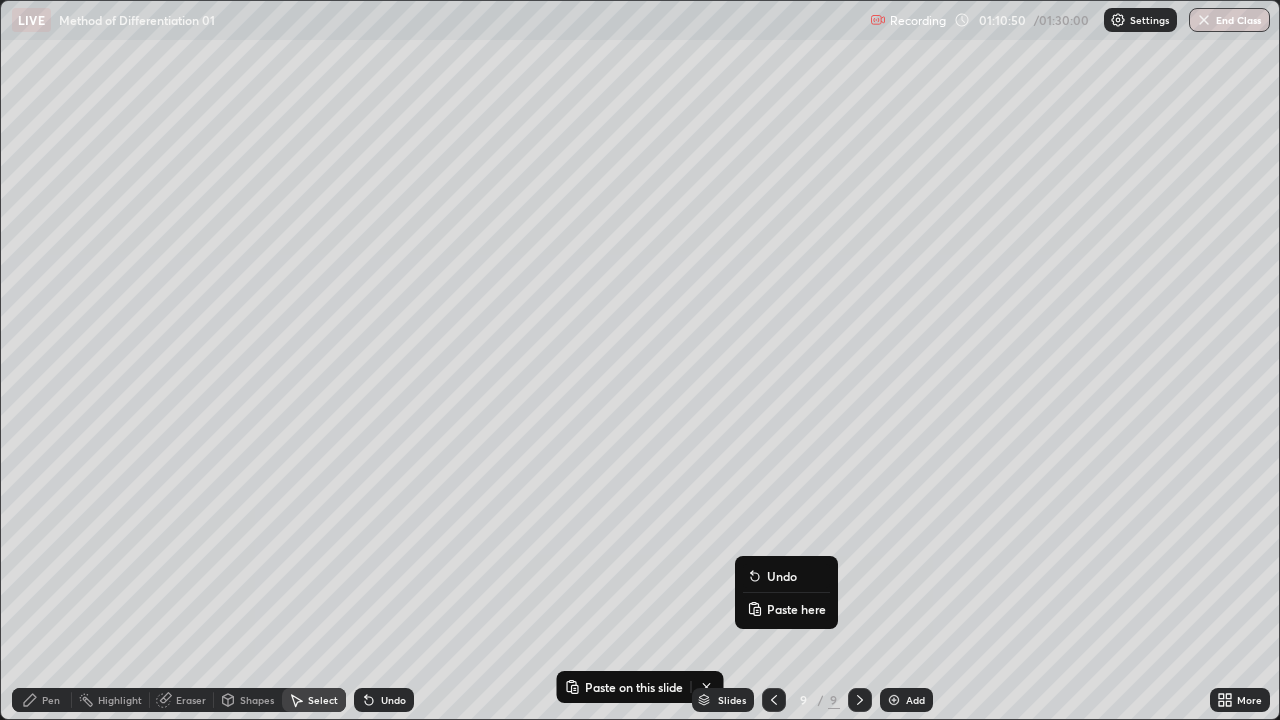 click on "Paste here" at bounding box center [796, 609] 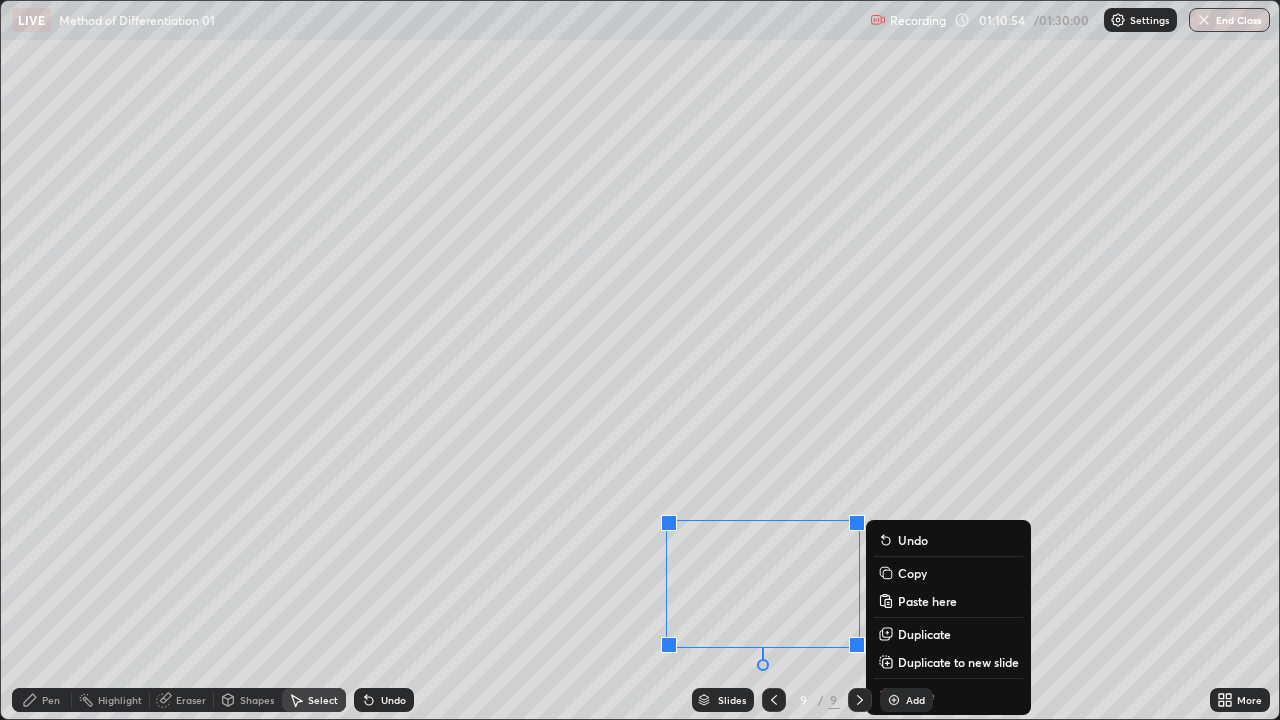 click on "0 ° Undo Copy Paste here Duplicate Duplicate to new slide Delete" at bounding box center [640, 360] 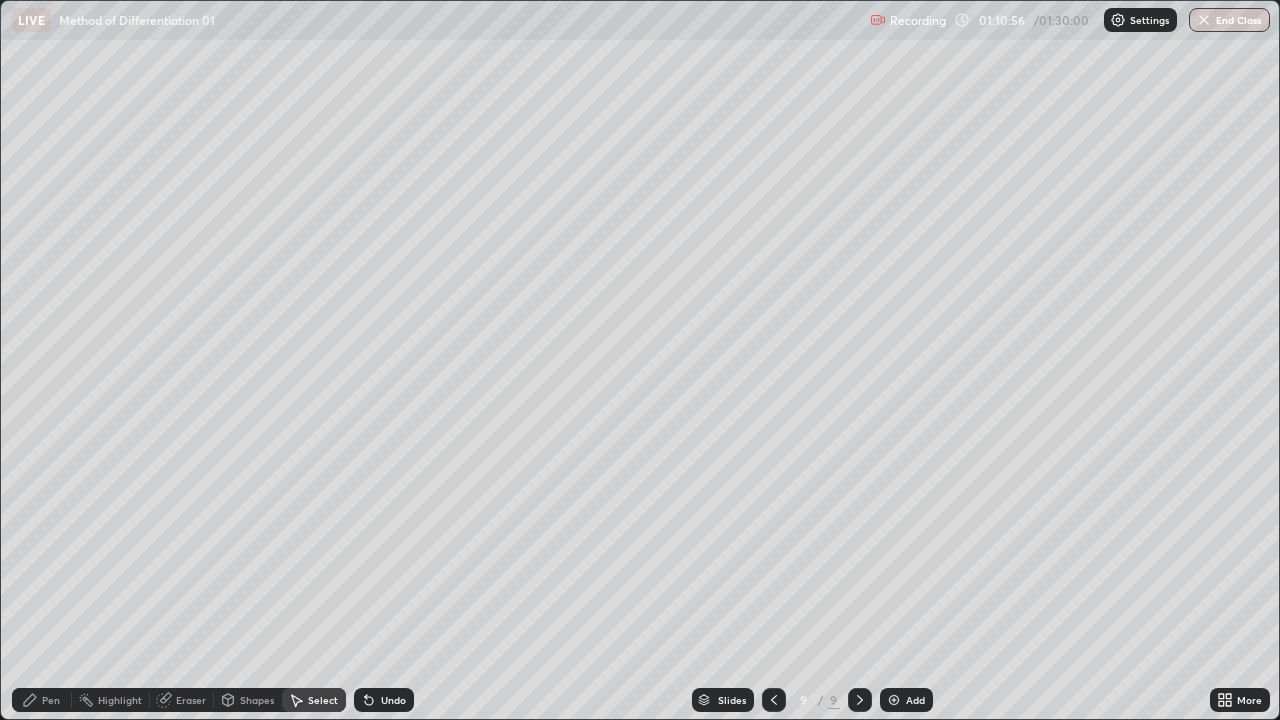 click on "Eraser" at bounding box center (191, 700) 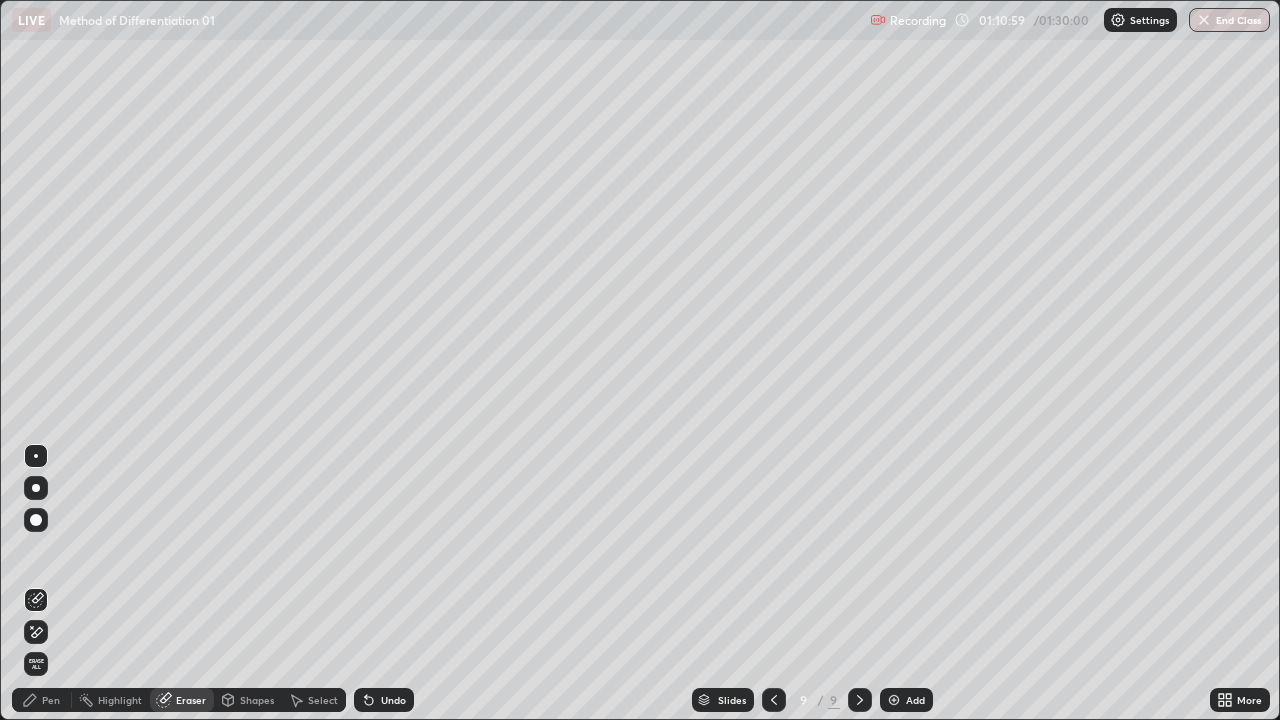click on "Pen" at bounding box center [51, 700] 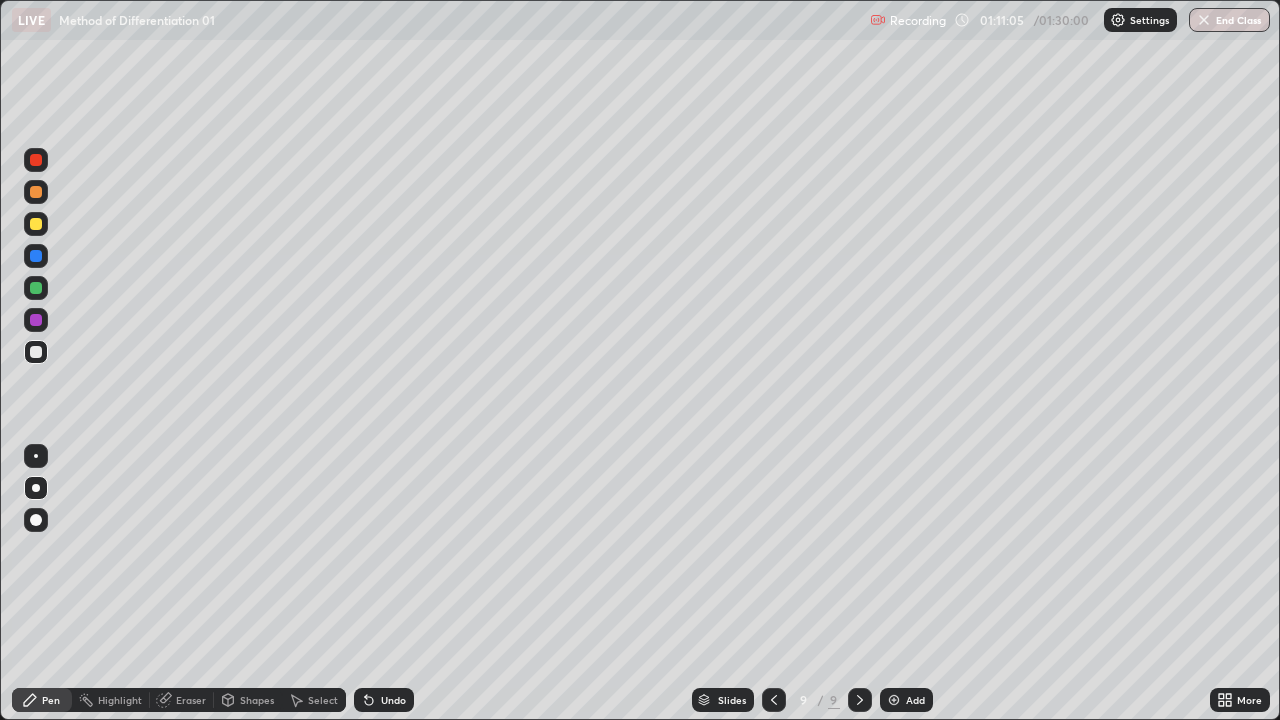 click on "Select" at bounding box center [314, 700] 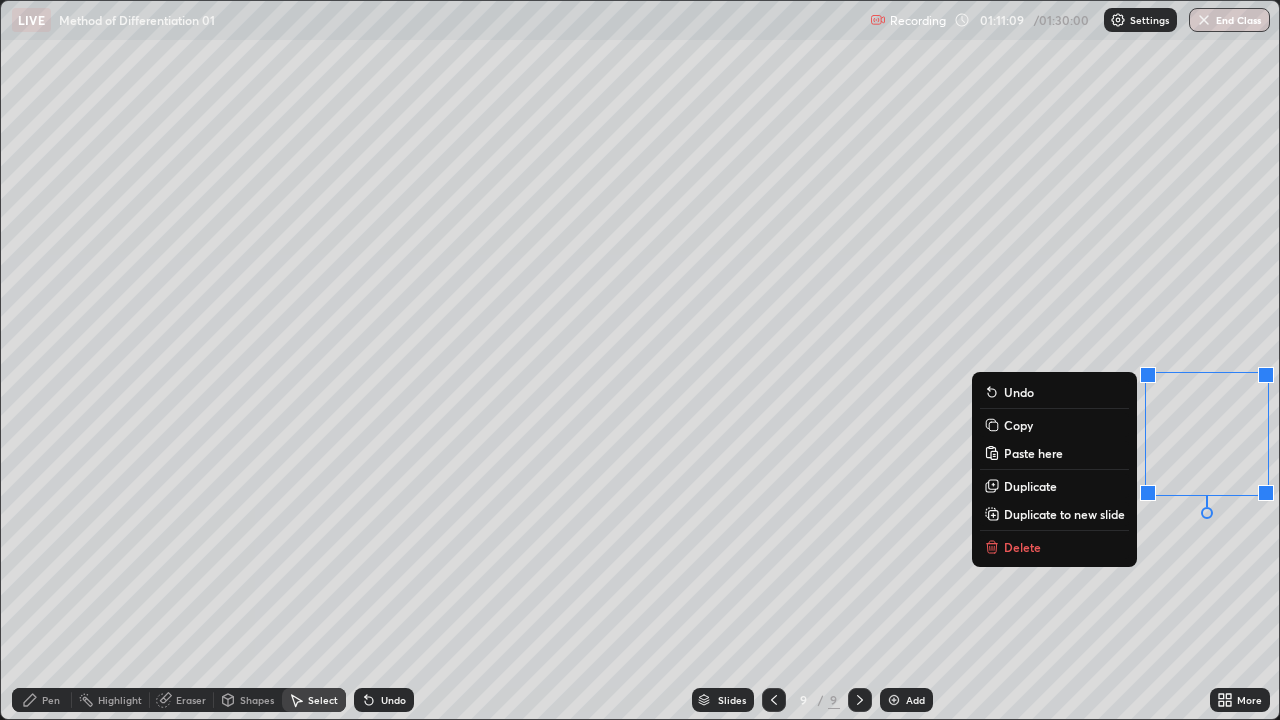click on "Duplicate" at bounding box center (1030, 486) 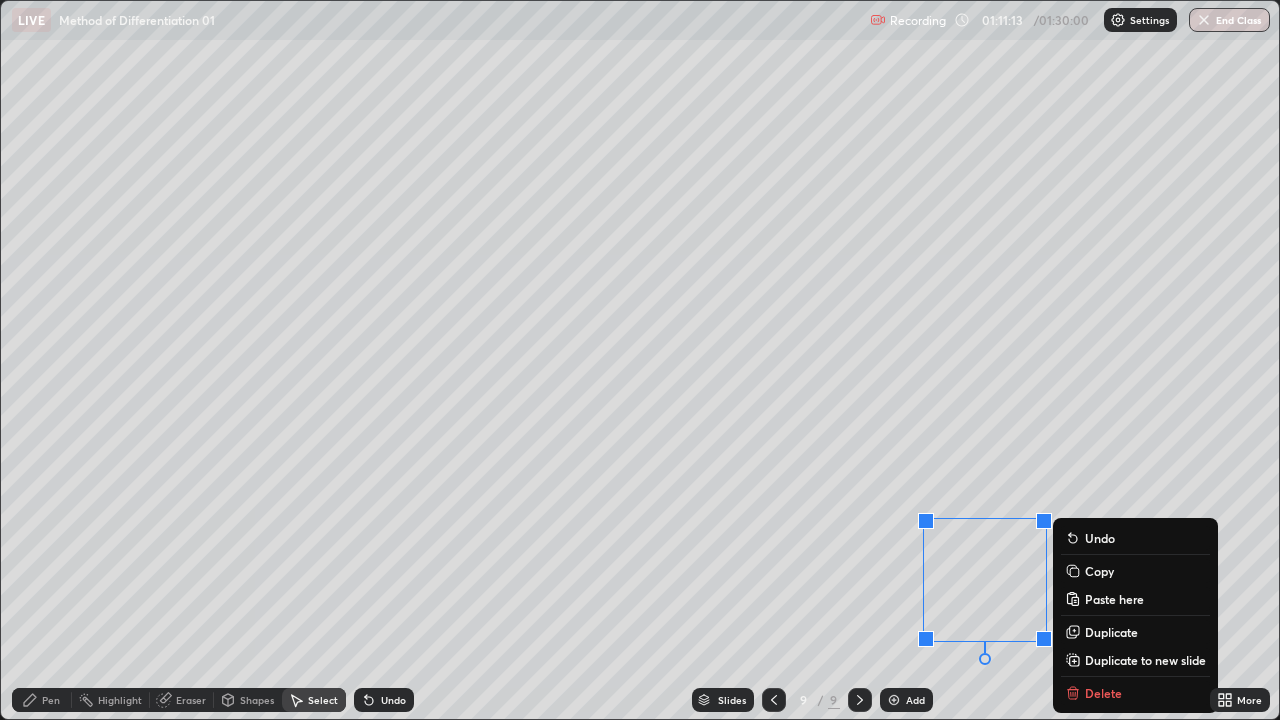 click on "0 ° Undo Copy Paste here Duplicate Duplicate to new slide Delete" at bounding box center (640, 360) 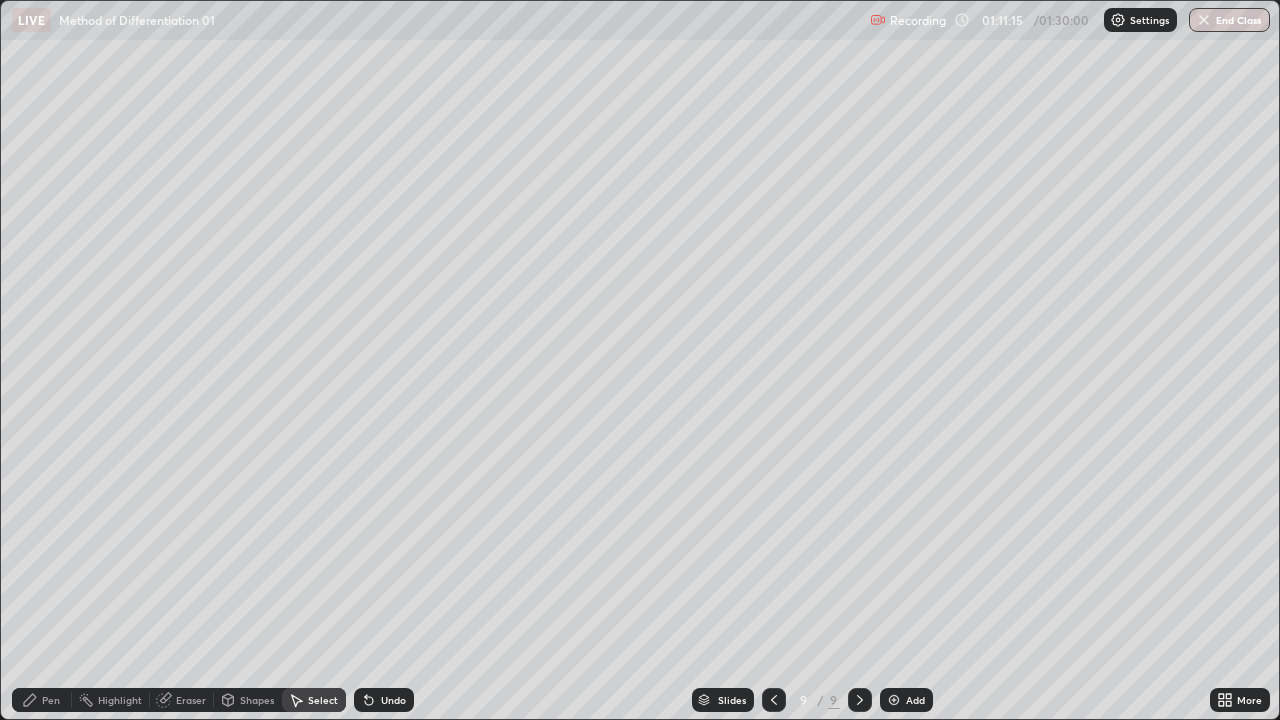 click on "Pen" at bounding box center (51, 700) 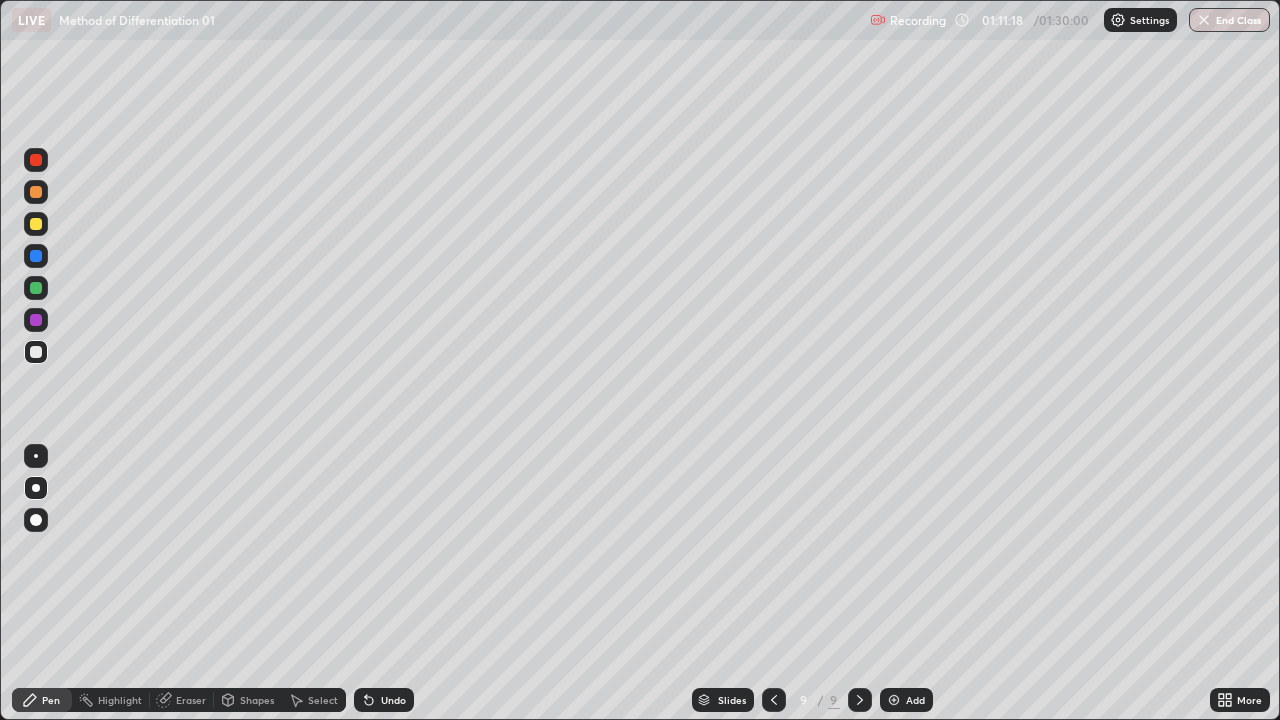 click on "Eraser" at bounding box center (191, 700) 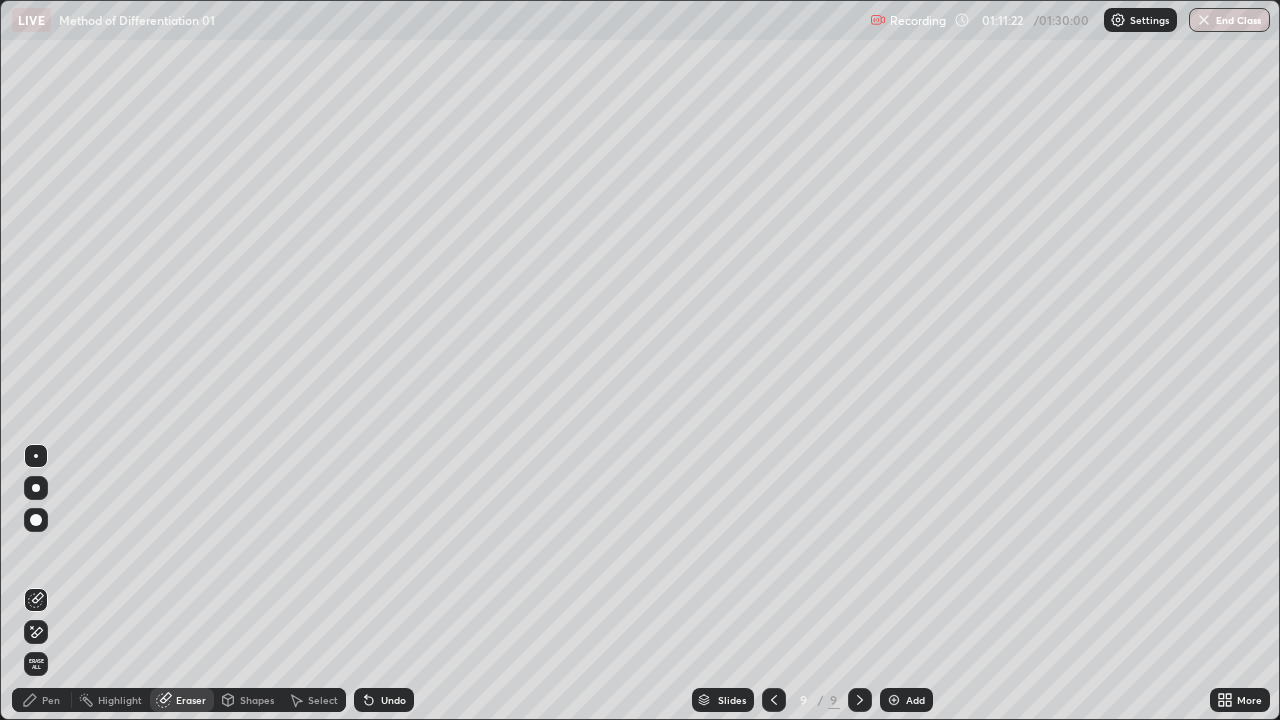 click on "Pen" at bounding box center (51, 700) 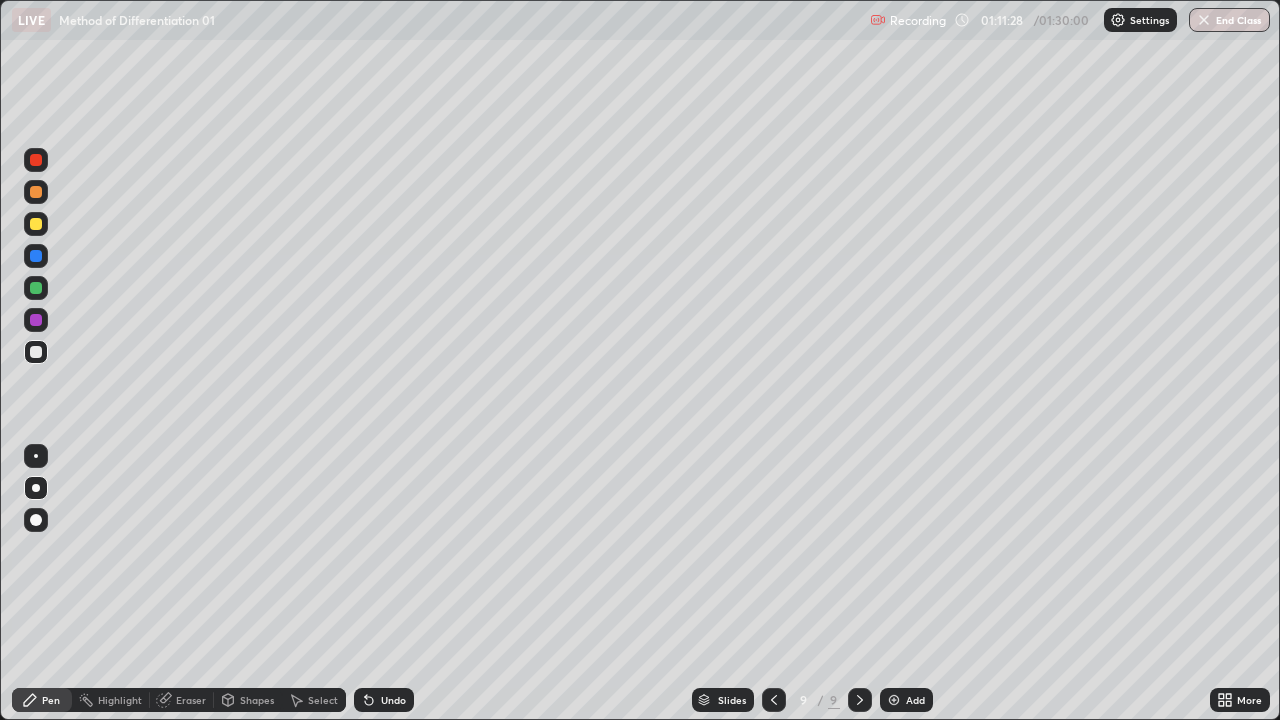 click 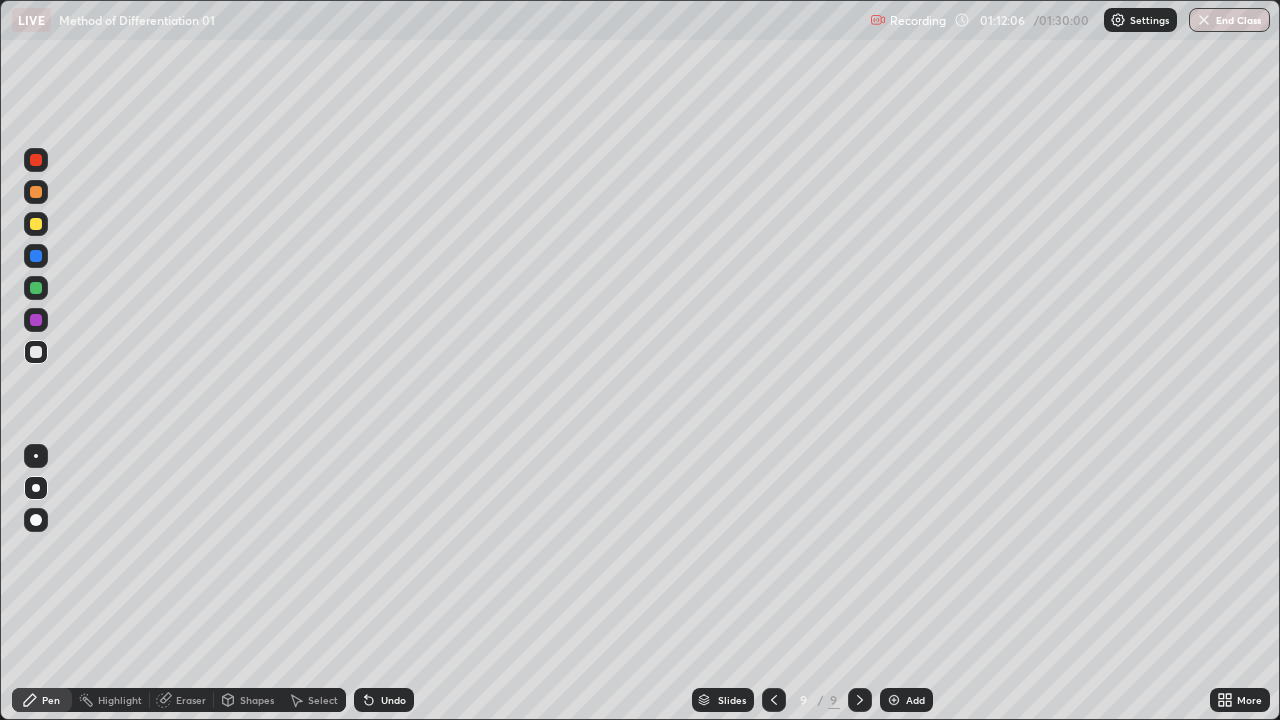 click on "Eraser" at bounding box center (191, 700) 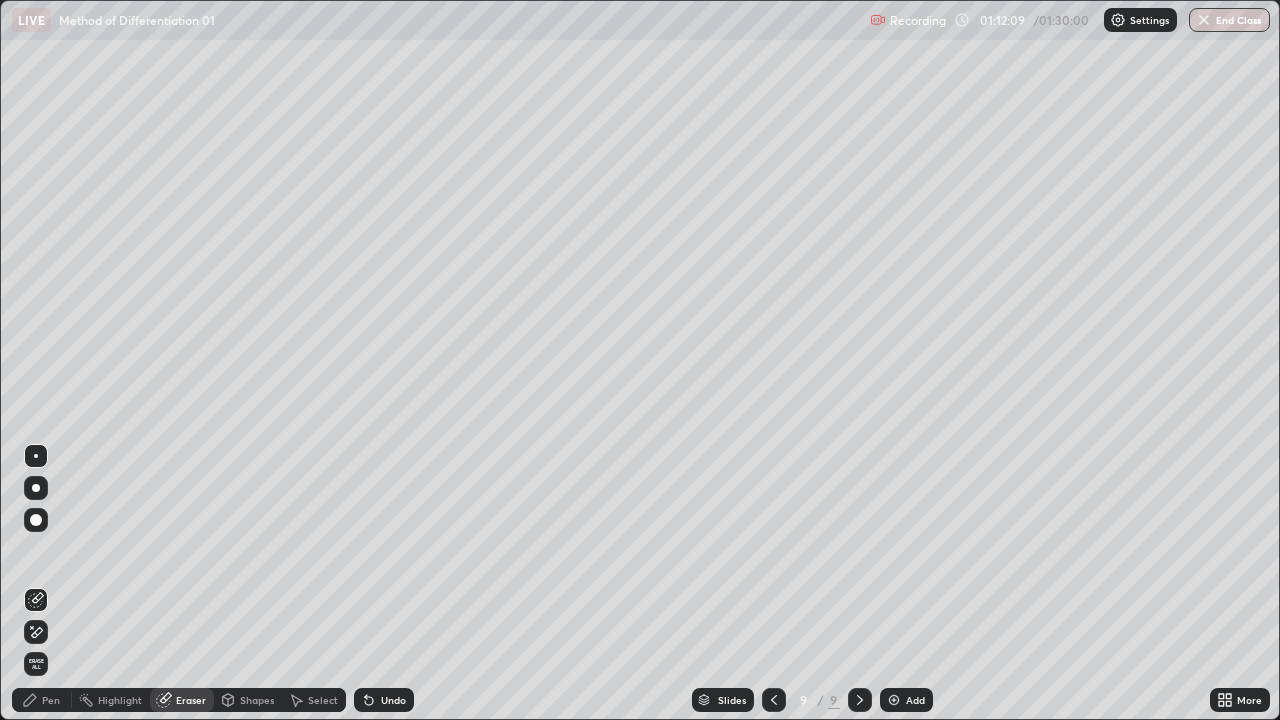 click on "Pen" at bounding box center (51, 700) 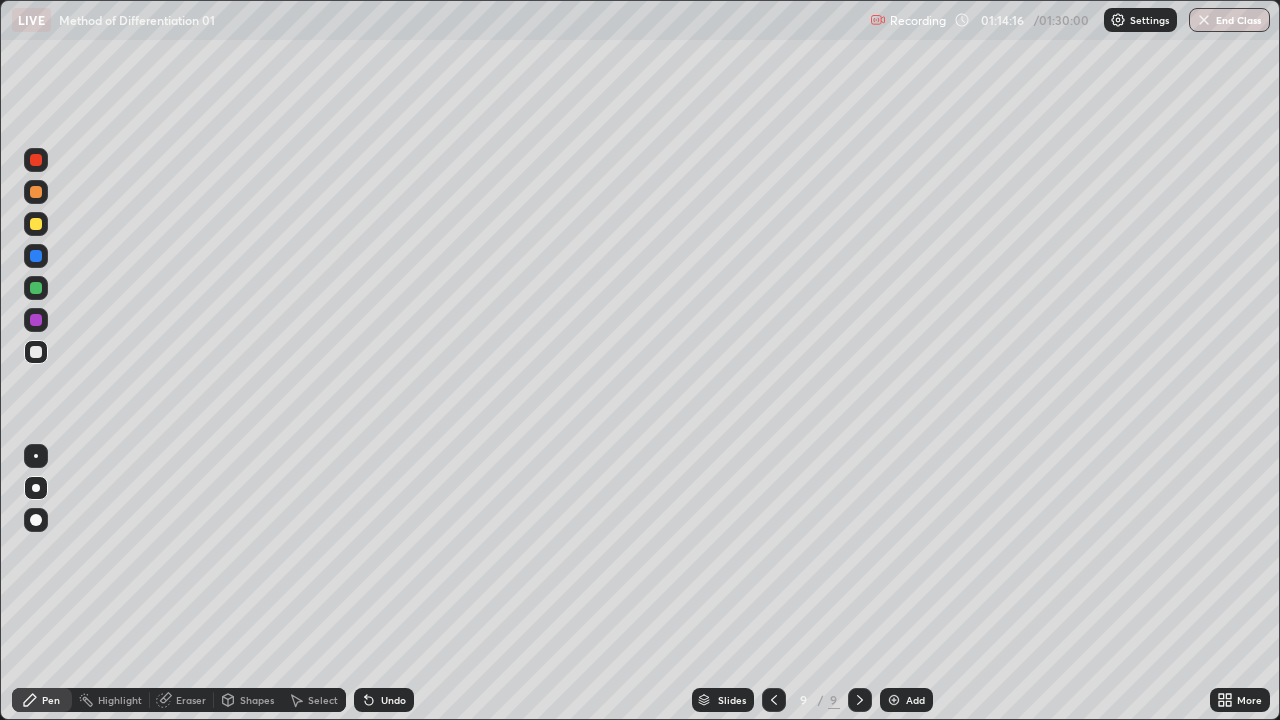 click on "Add" at bounding box center [915, 700] 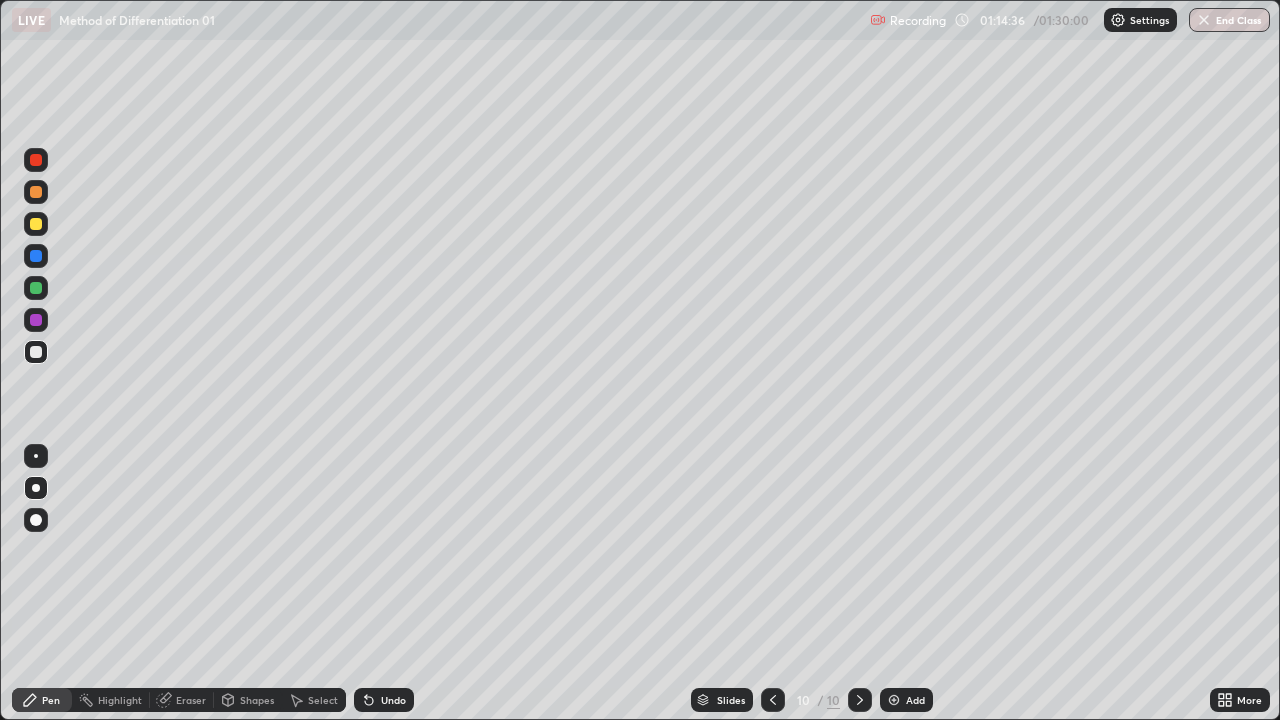 click 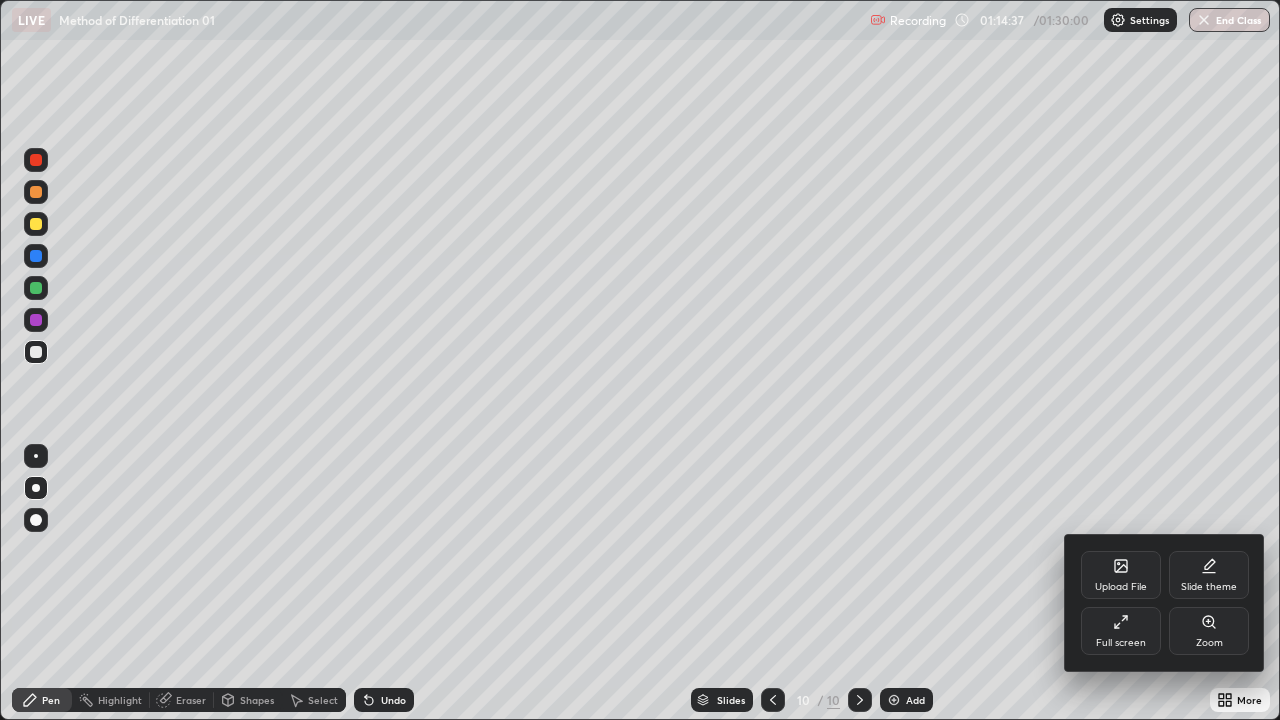 click on "Full screen" at bounding box center (1121, 631) 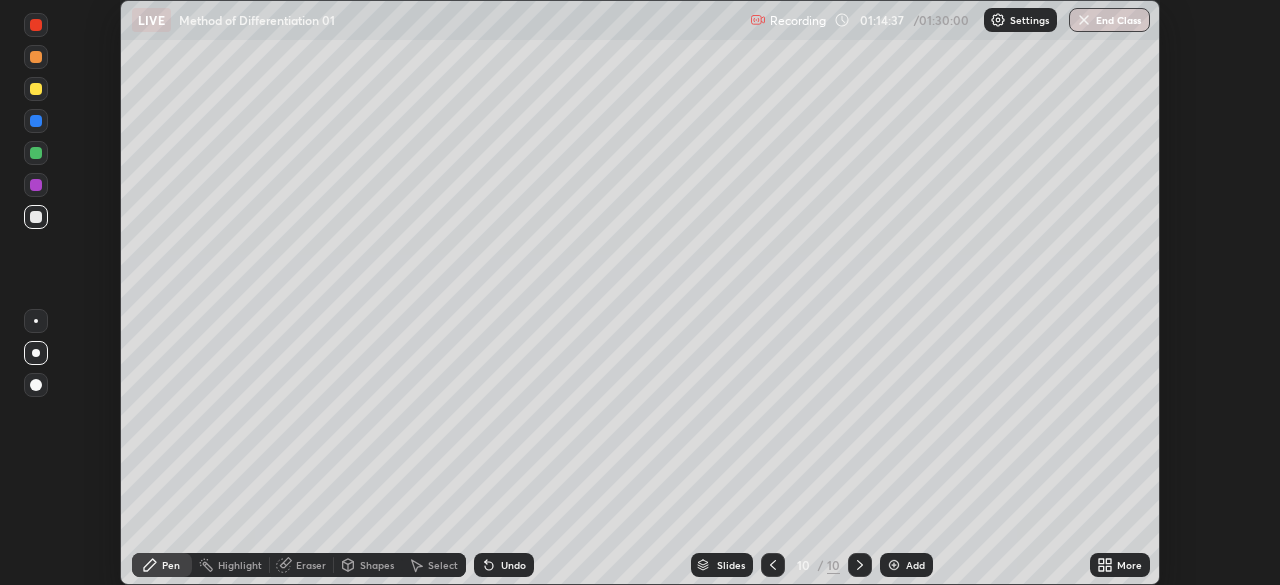 scroll, scrollTop: 585, scrollLeft: 1280, axis: both 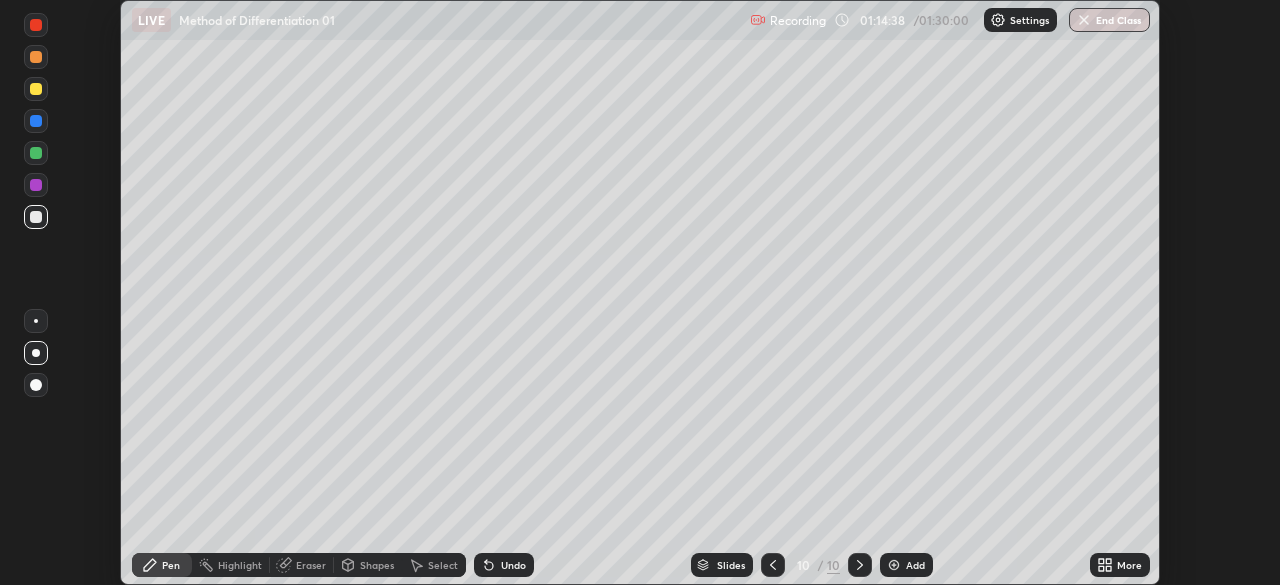 click 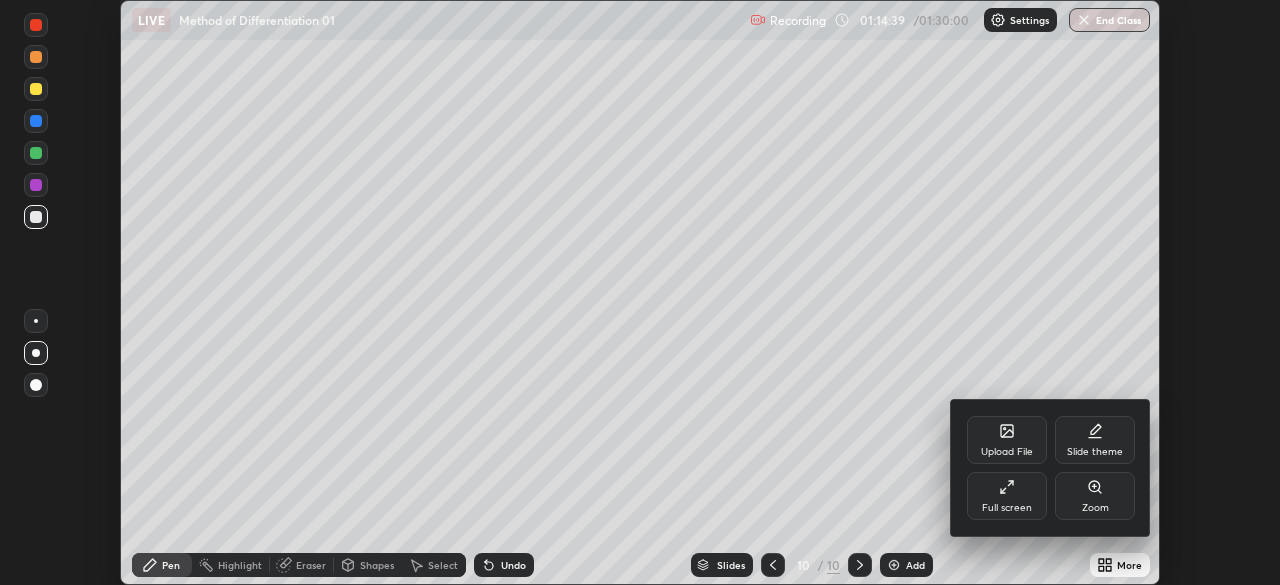click on "Full screen" at bounding box center (1007, 496) 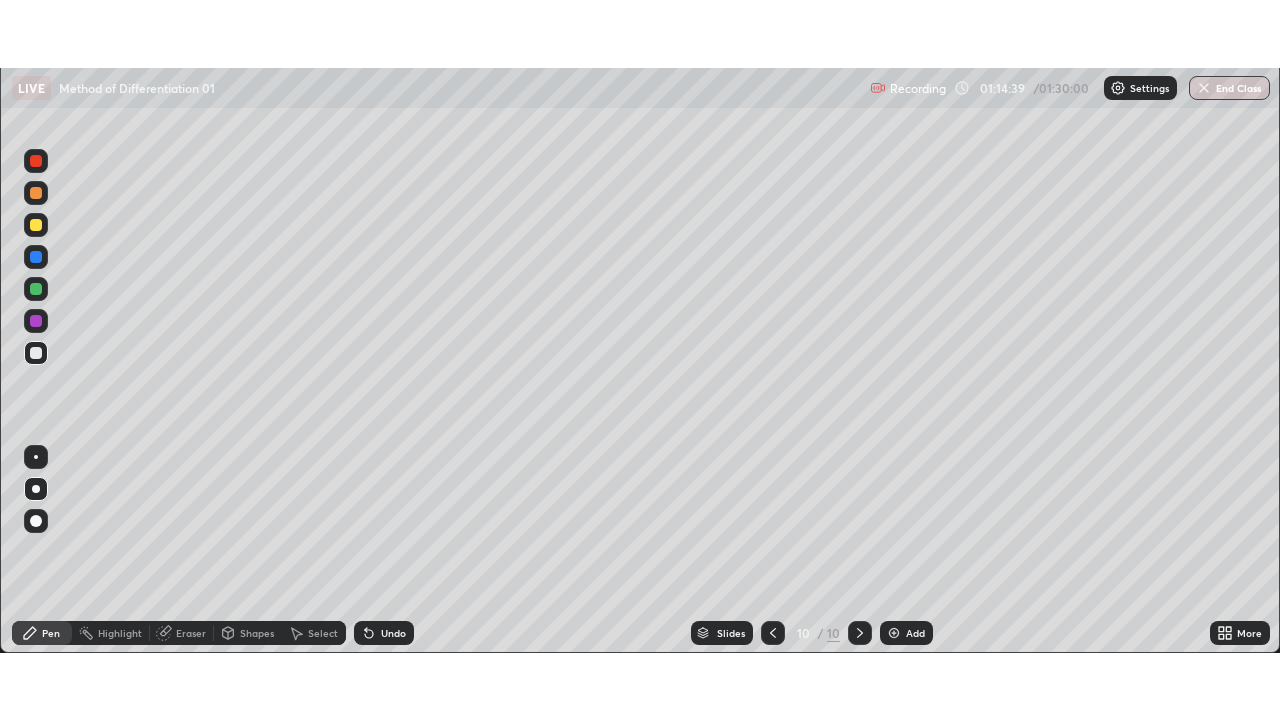scroll, scrollTop: 99280, scrollLeft: 98720, axis: both 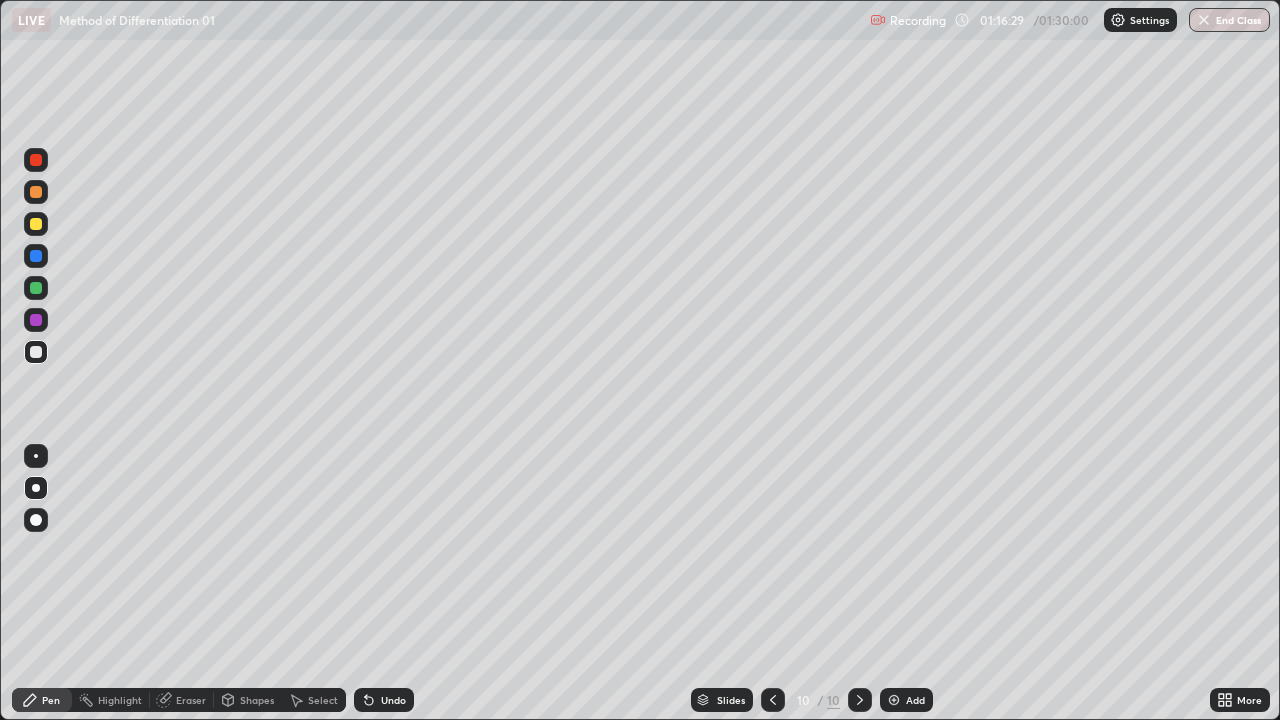 click 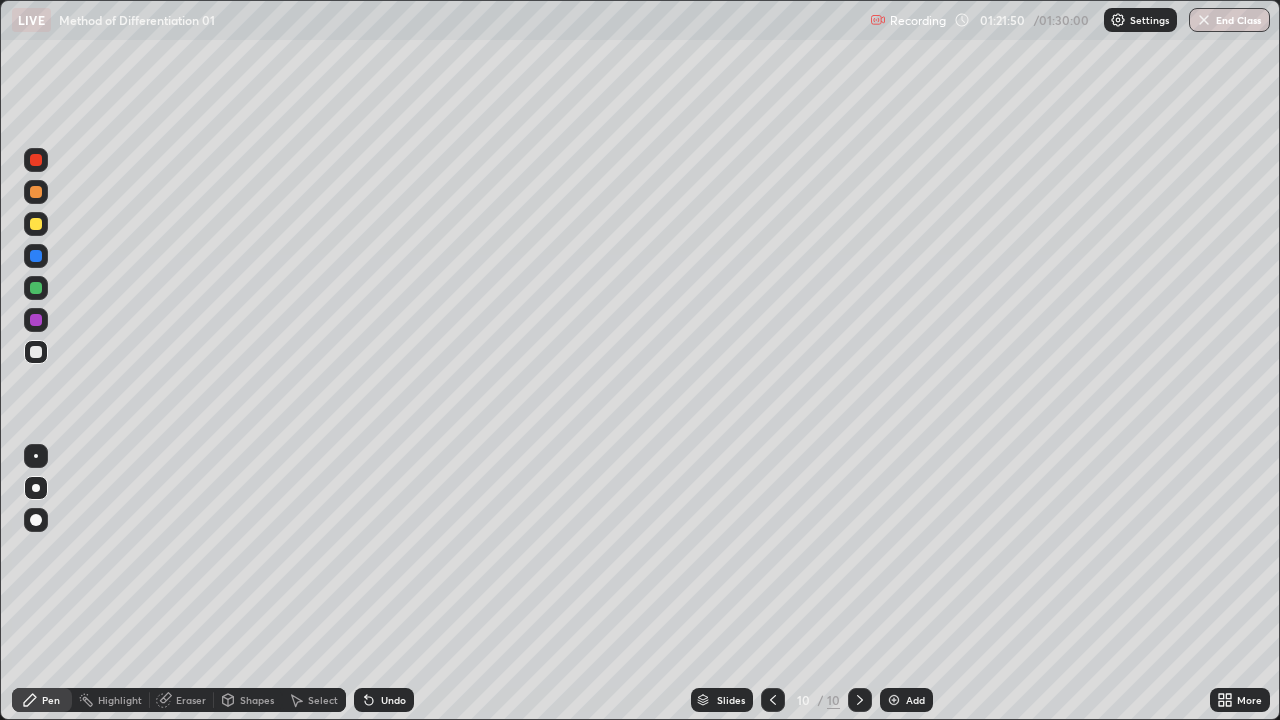 click on "End Class" at bounding box center [1229, 20] 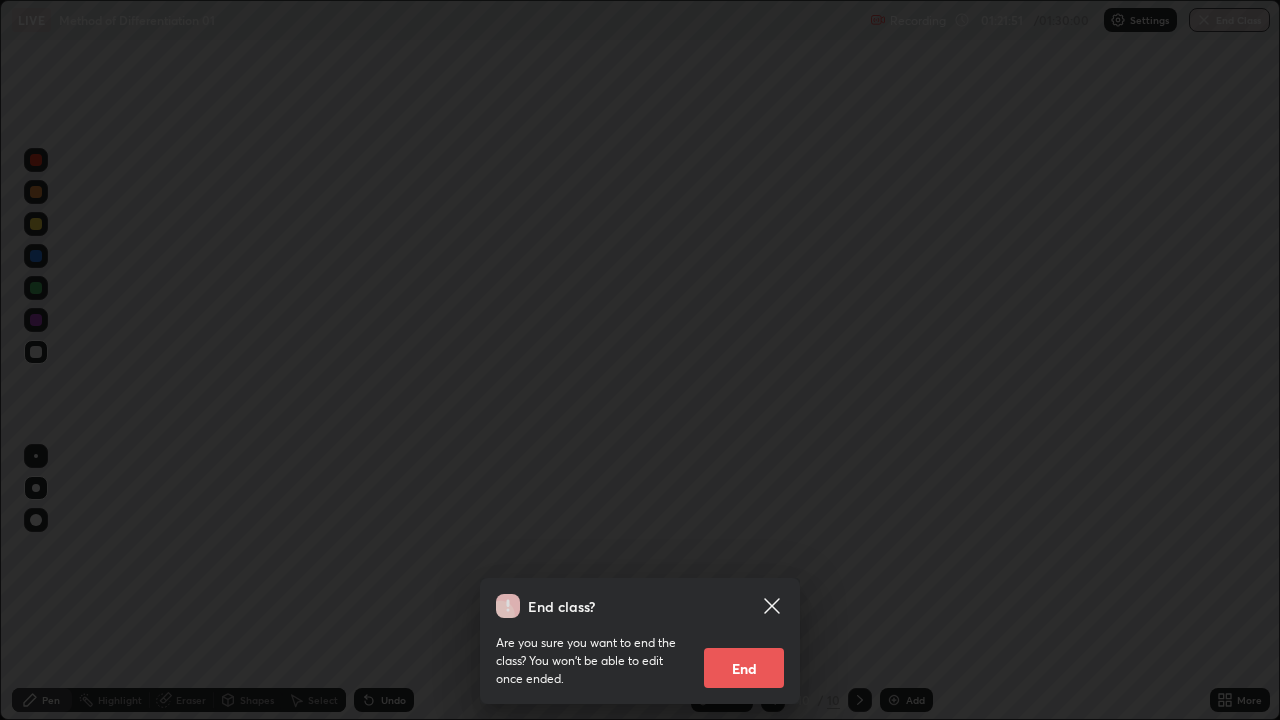click on "End" at bounding box center (744, 668) 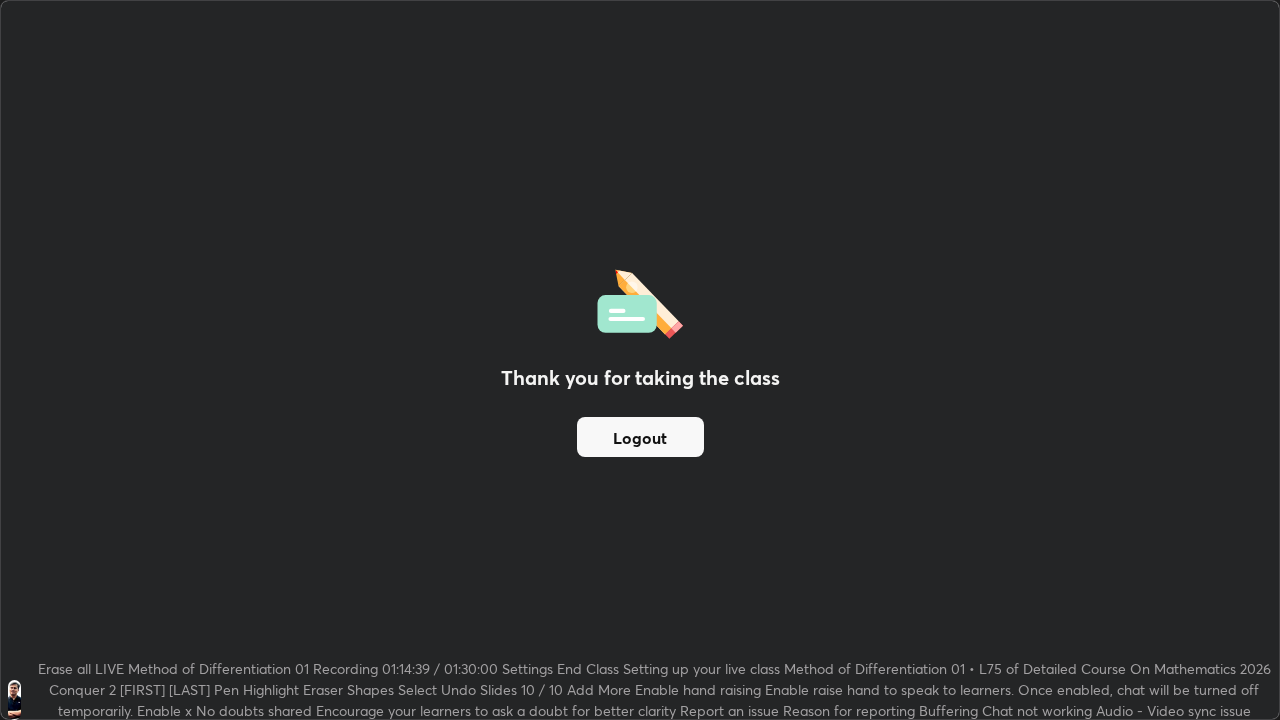 click on "Logout" at bounding box center [640, 437] 